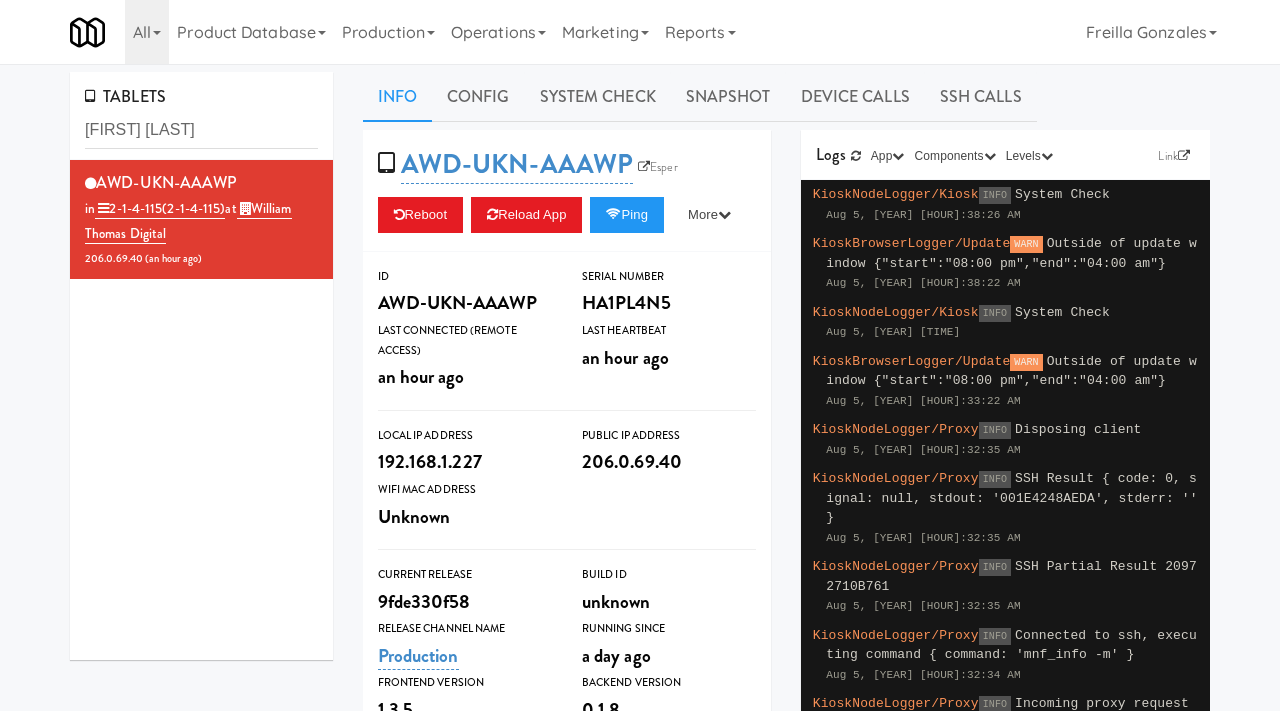 scroll, scrollTop: 0, scrollLeft: 0, axis: both 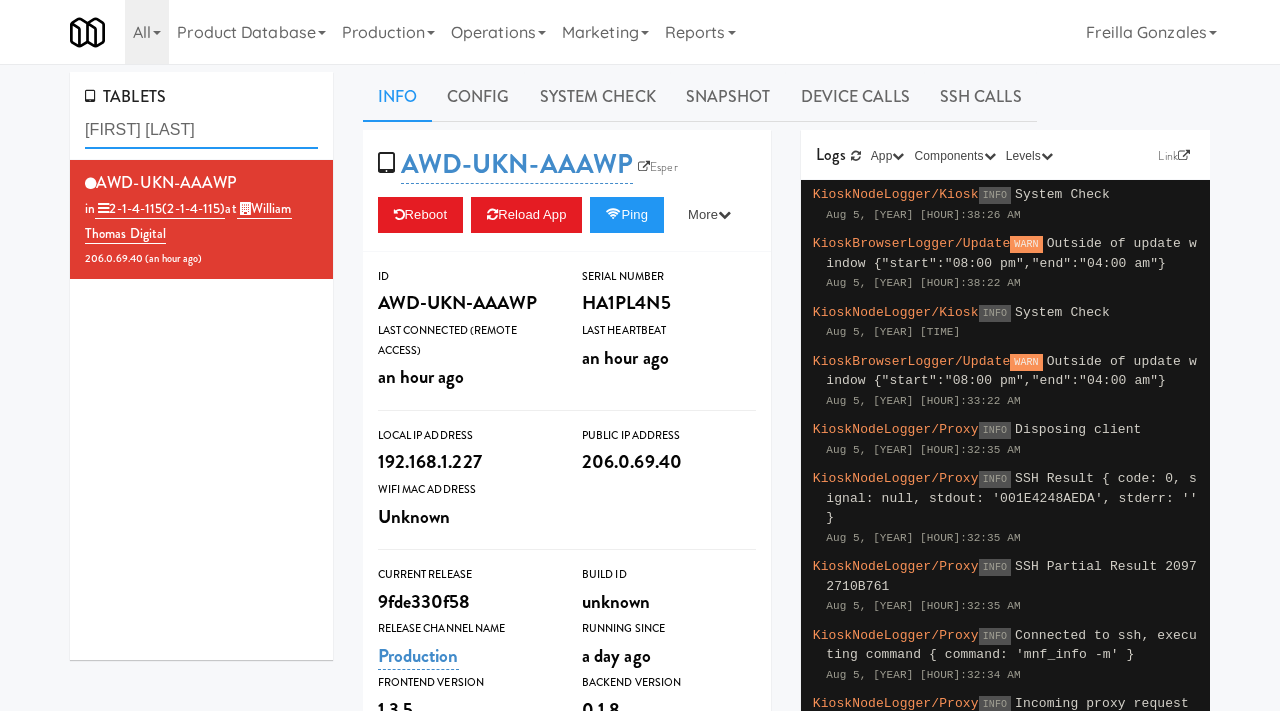 drag, startPoint x: 201, startPoint y: 137, endPoint x: 24, endPoint y: 122, distance: 177.63446 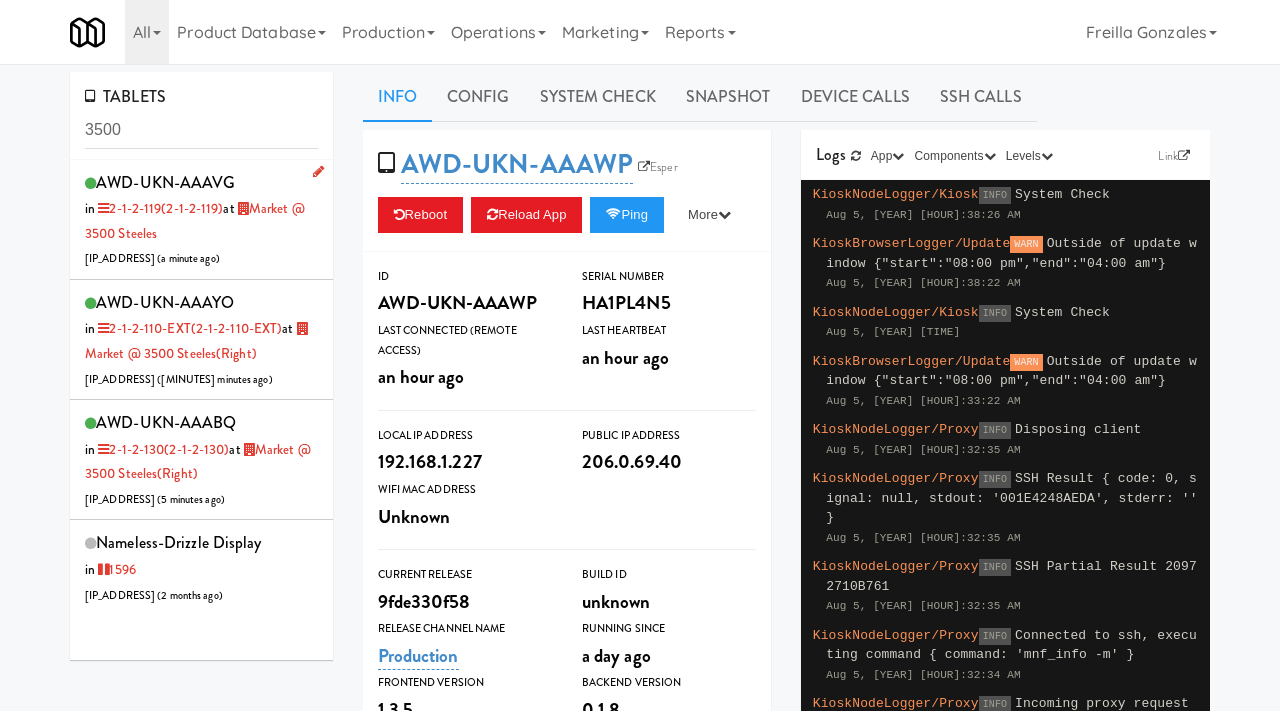 click on "AWD-UKN-AAAVG   in     2-1-2-119  (2-1-2-119)  at     Market @ 3500 Steeles [IP_ADDRESS] ( a minute ago )" at bounding box center [201, 219] 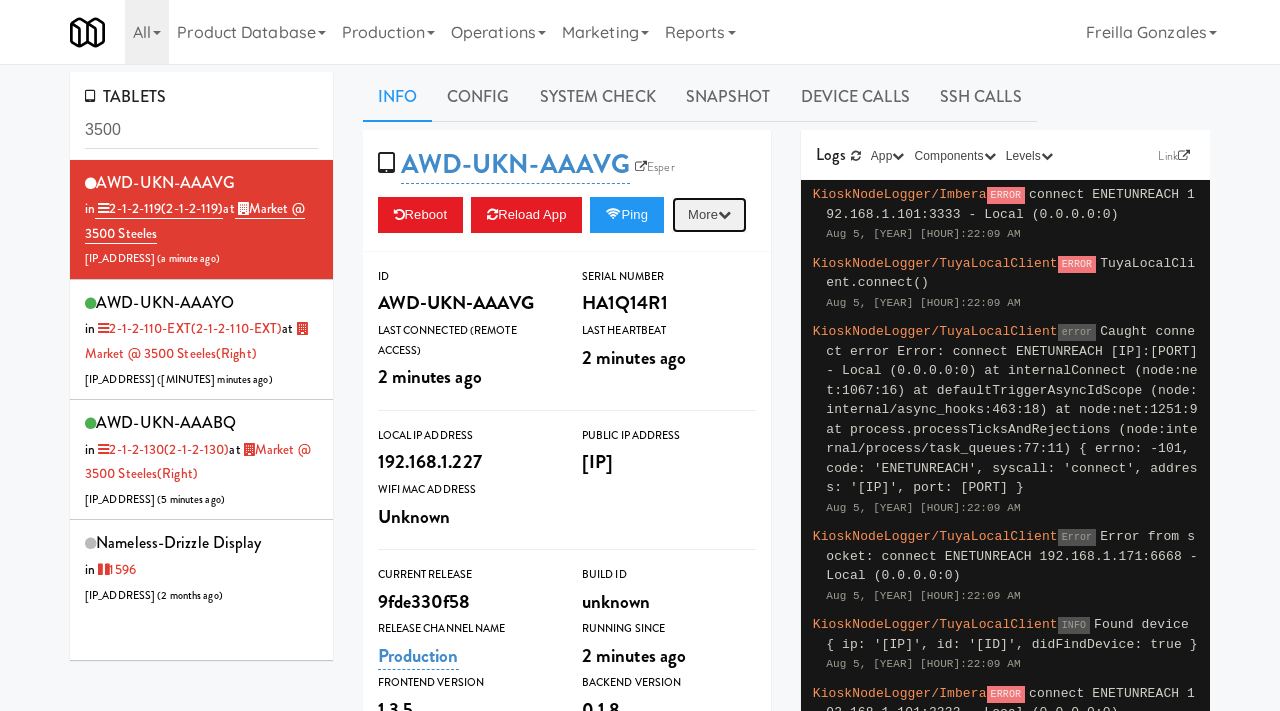 click on "More" at bounding box center [709, 215] 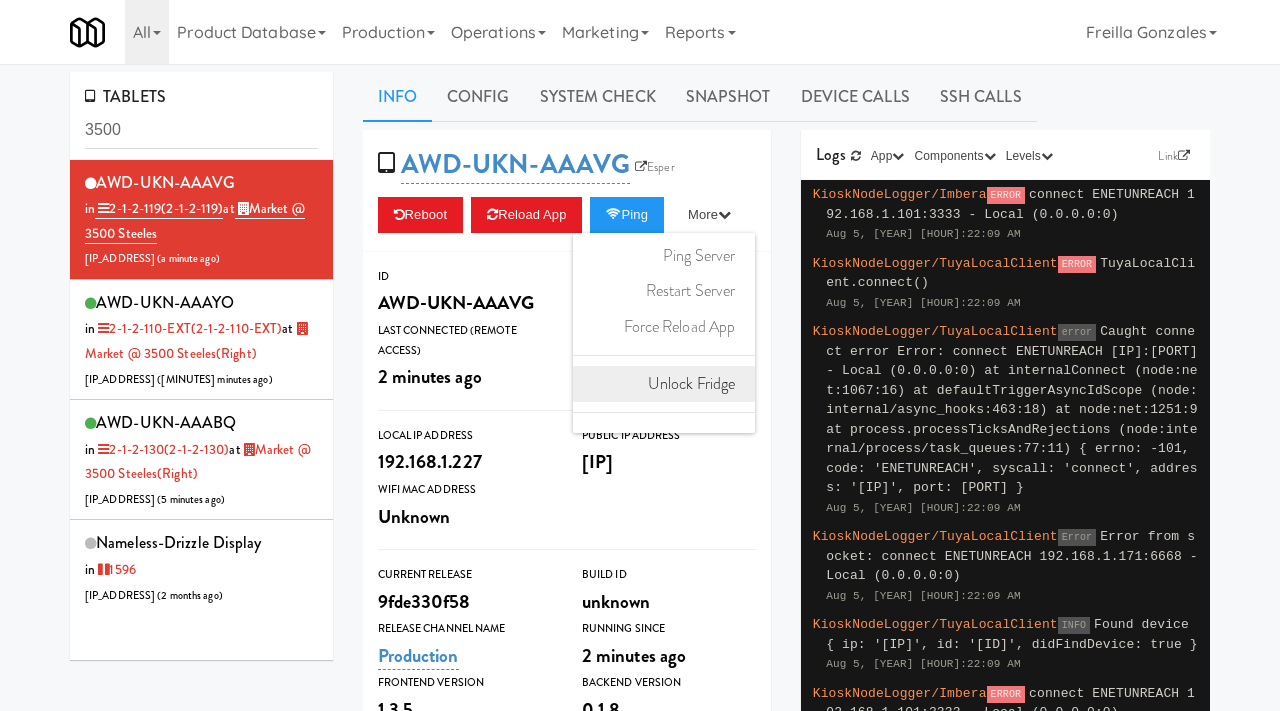 click on "Unlock Fridge" at bounding box center (664, 384) 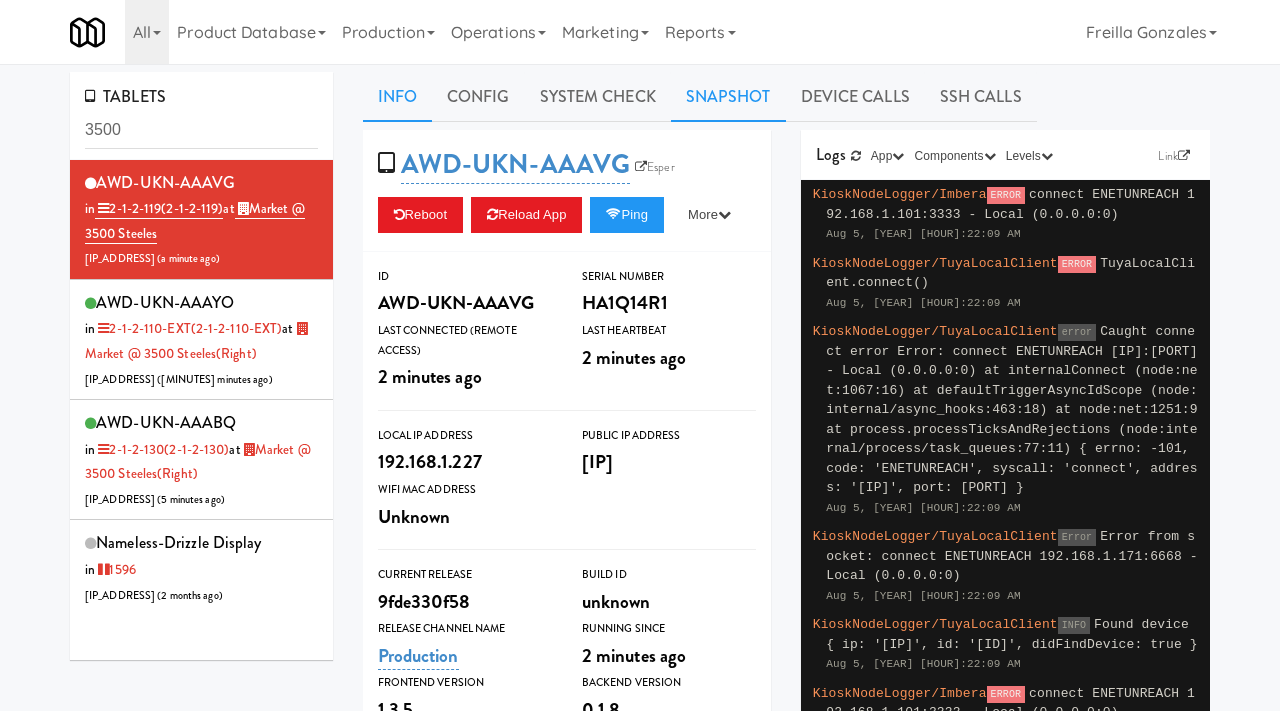 click on "Snapshot" at bounding box center (728, 97) 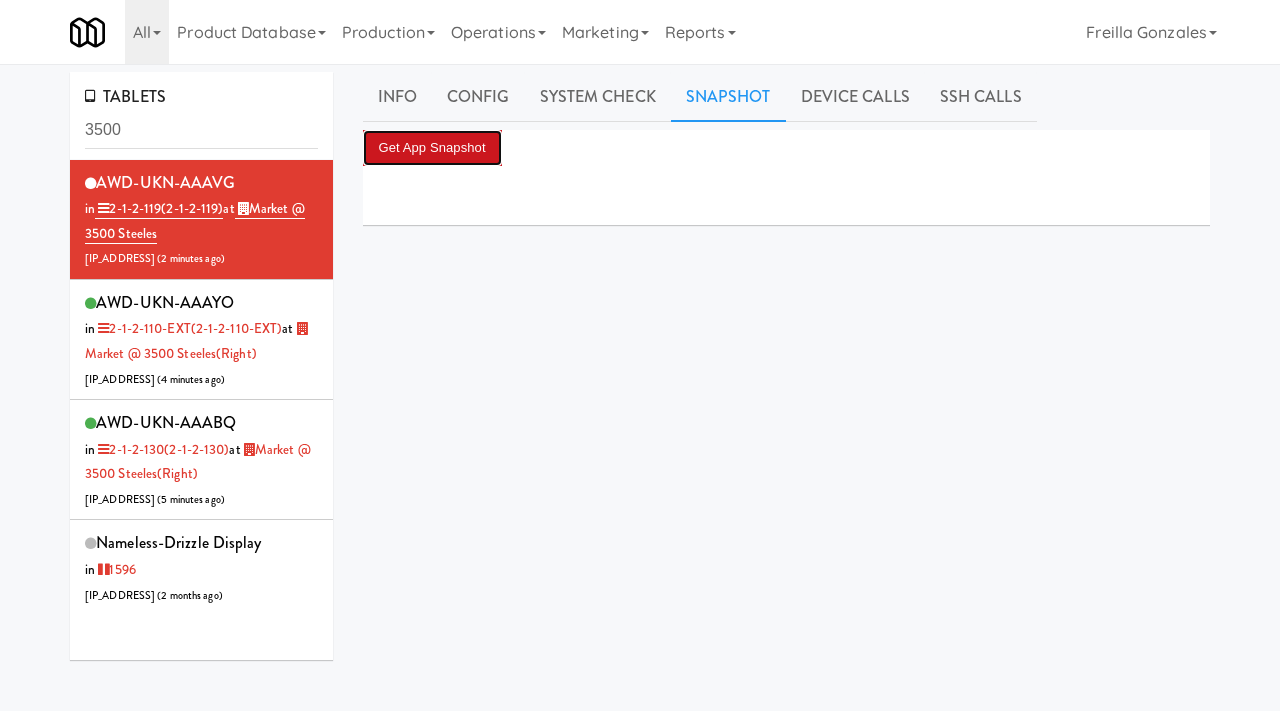 click on "Get App Snapshot" at bounding box center [432, 148] 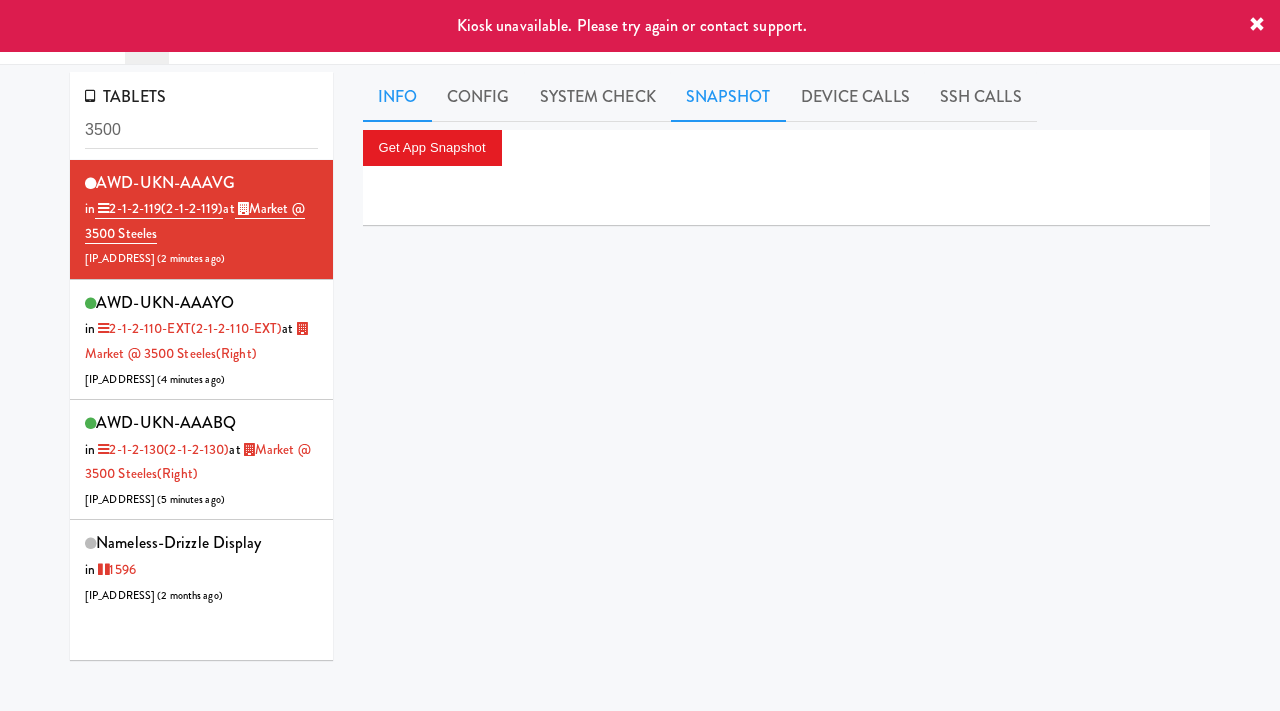 click on "Info" at bounding box center (397, 97) 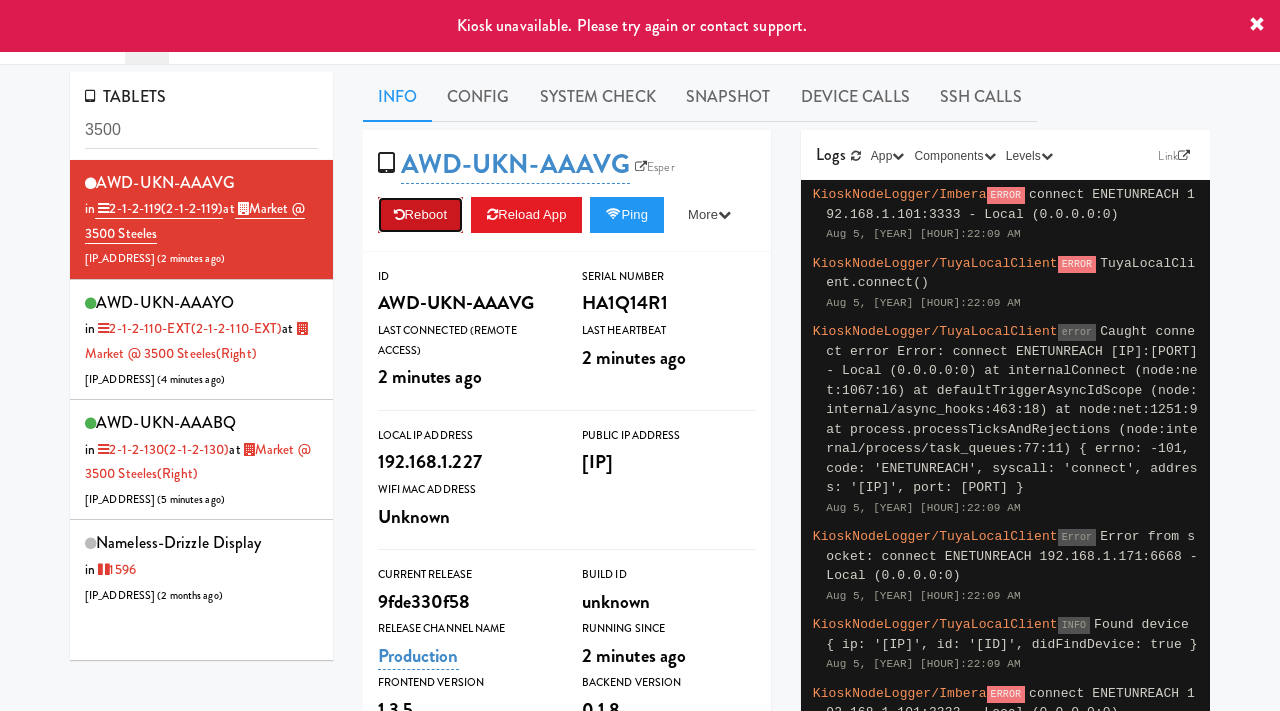 click on "Reboot" at bounding box center (421, 215) 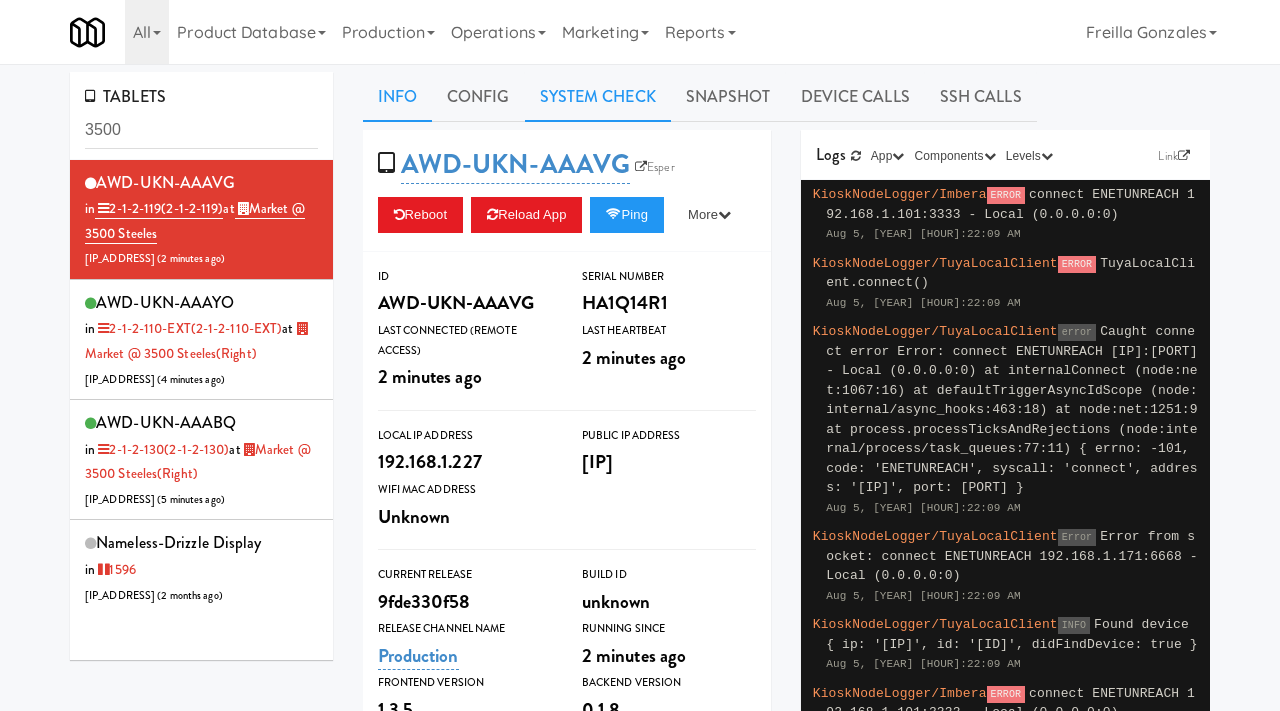 click on "System Check" at bounding box center (598, 97) 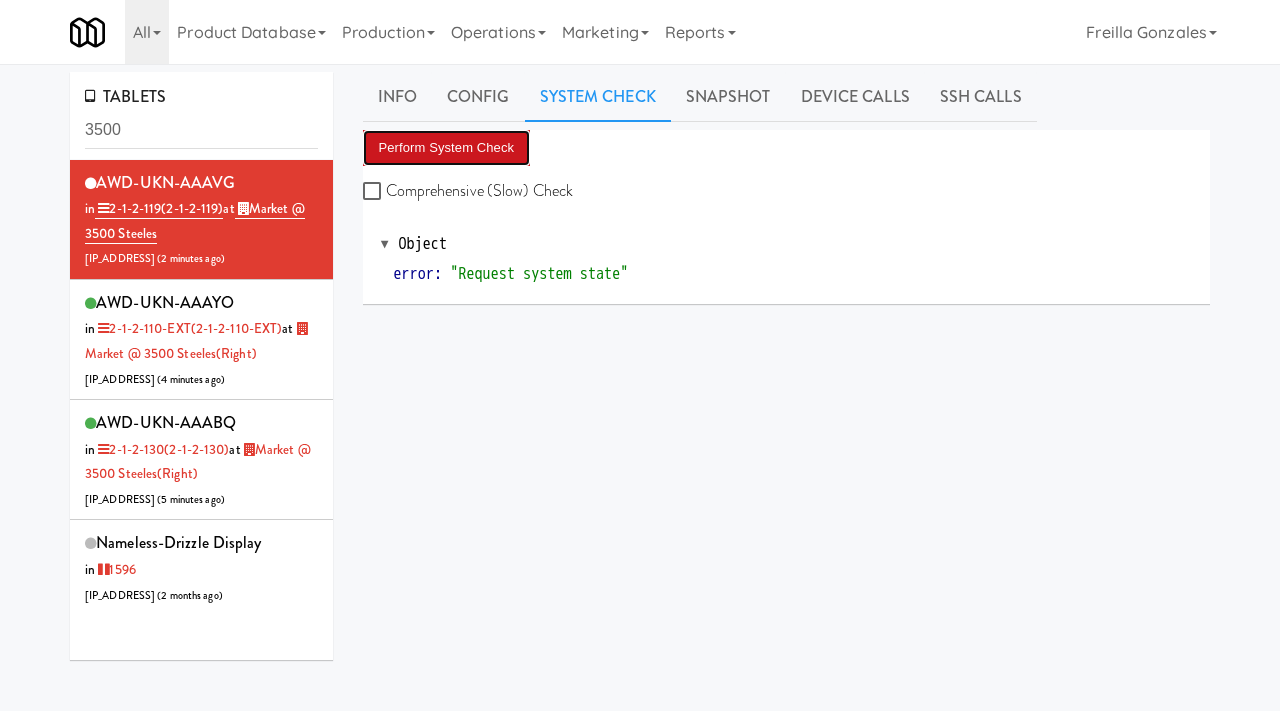 click on "Perform System Check" at bounding box center [447, 148] 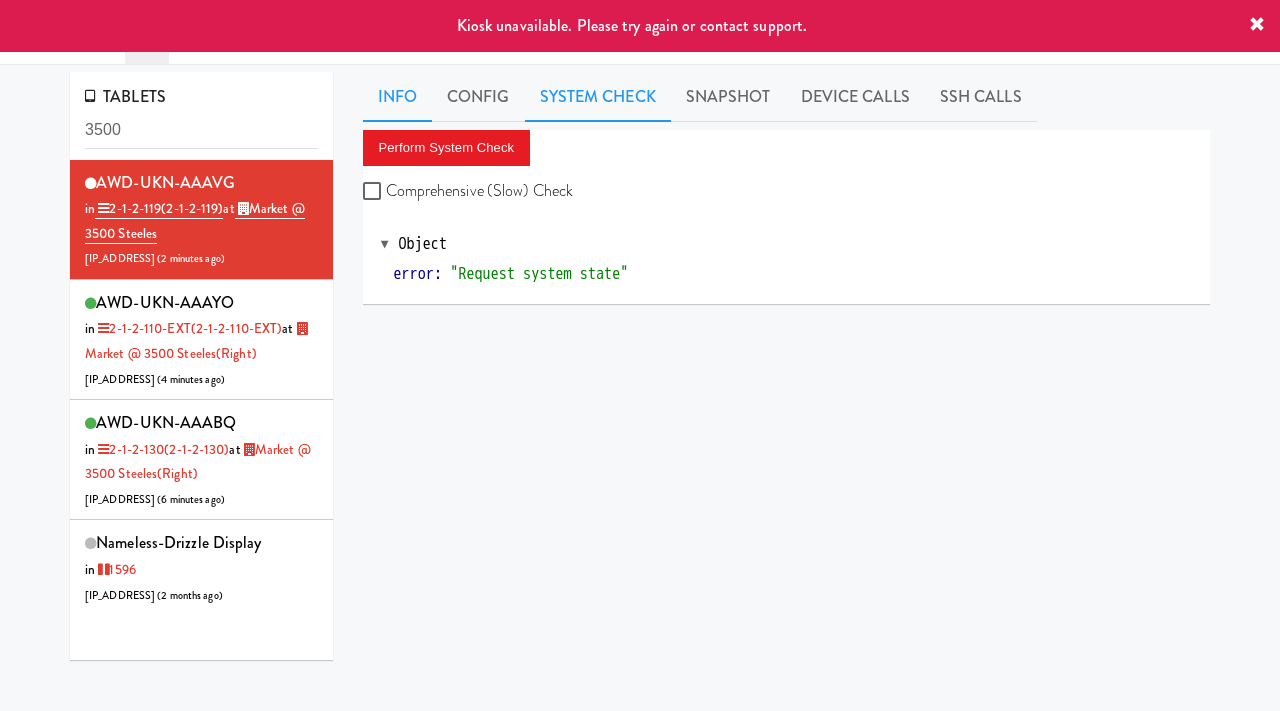 click on "Info" at bounding box center [397, 97] 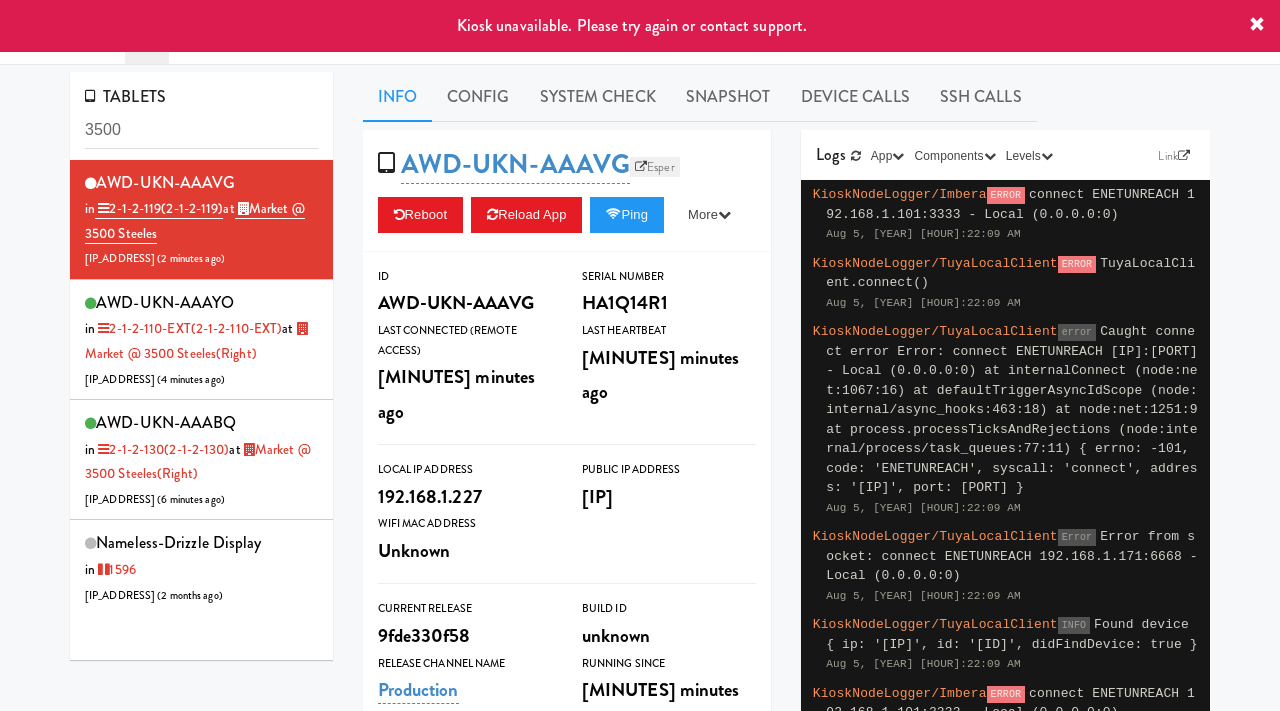 click on "Esper" at bounding box center (655, 167) 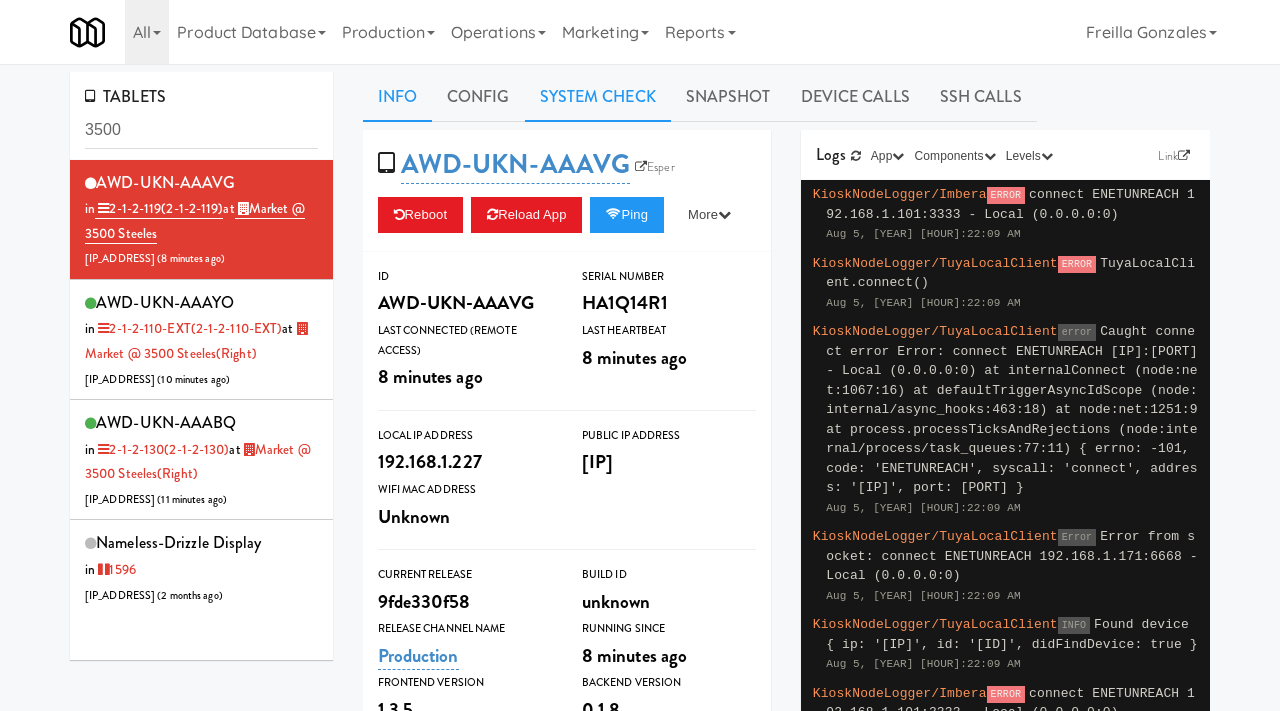 click on "System Check" at bounding box center [598, 97] 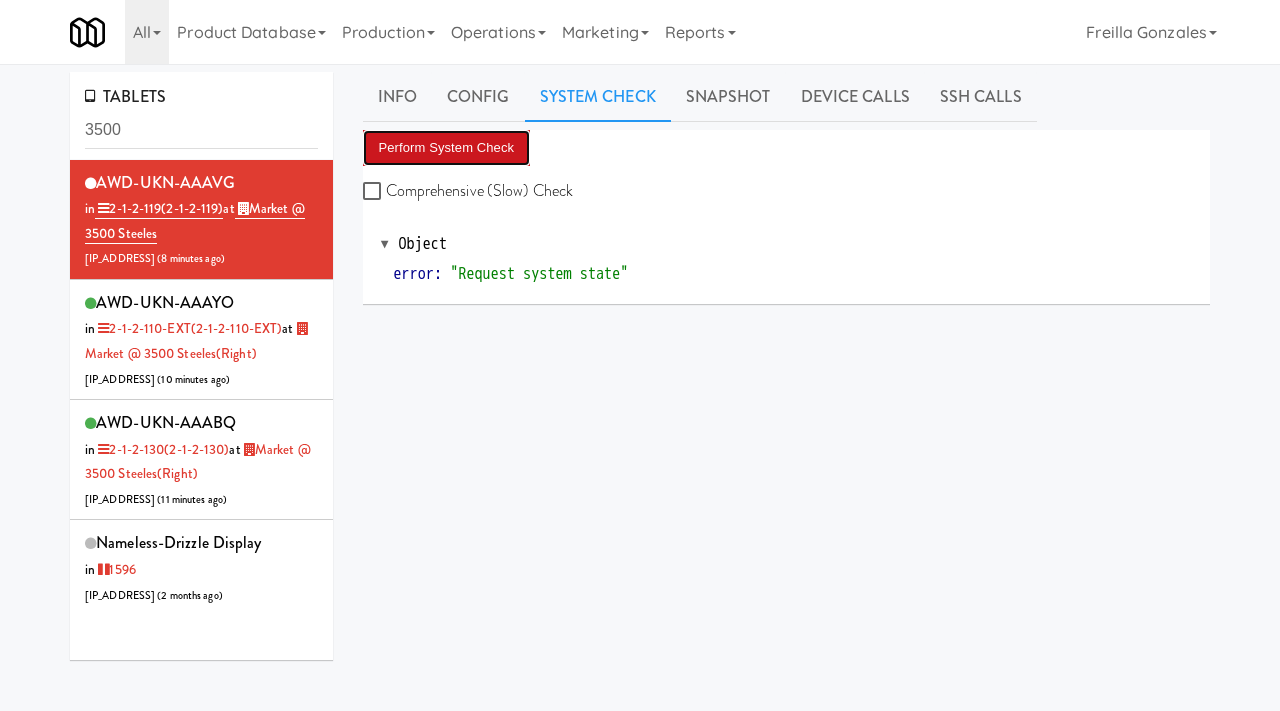 click on "Perform System Check" at bounding box center (447, 148) 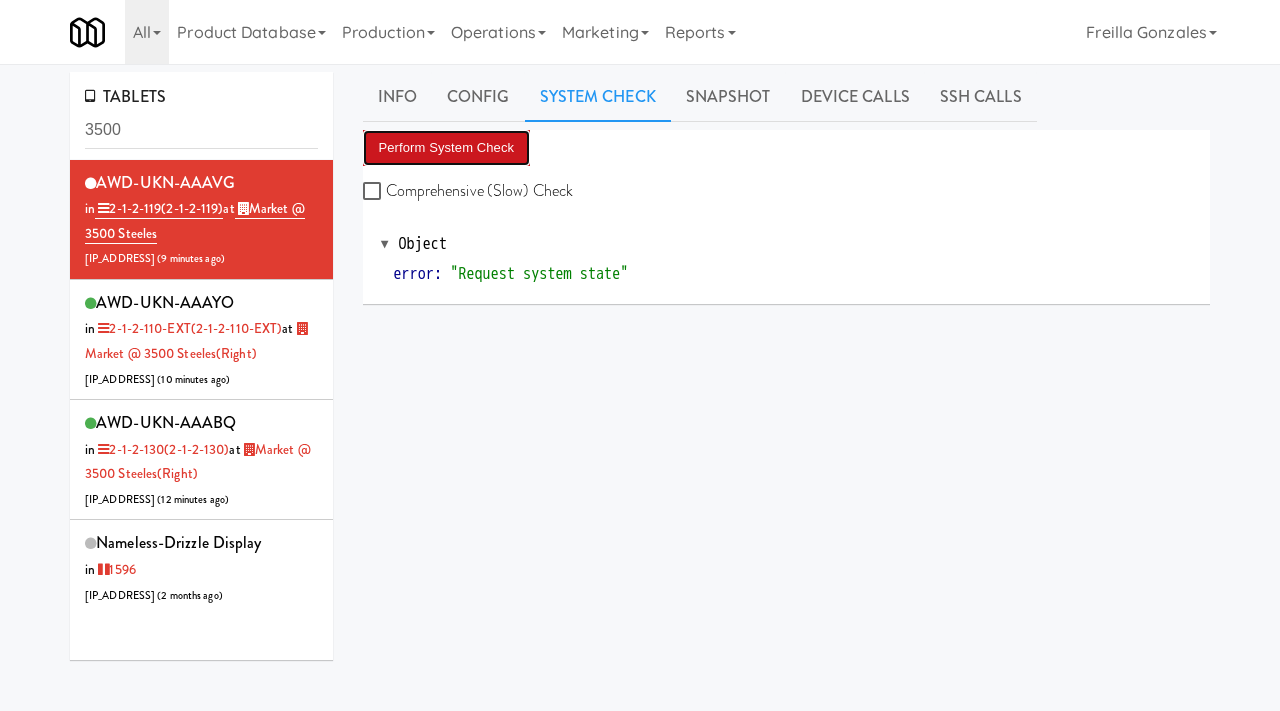 click on "Perform System Check" at bounding box center [447, 148] 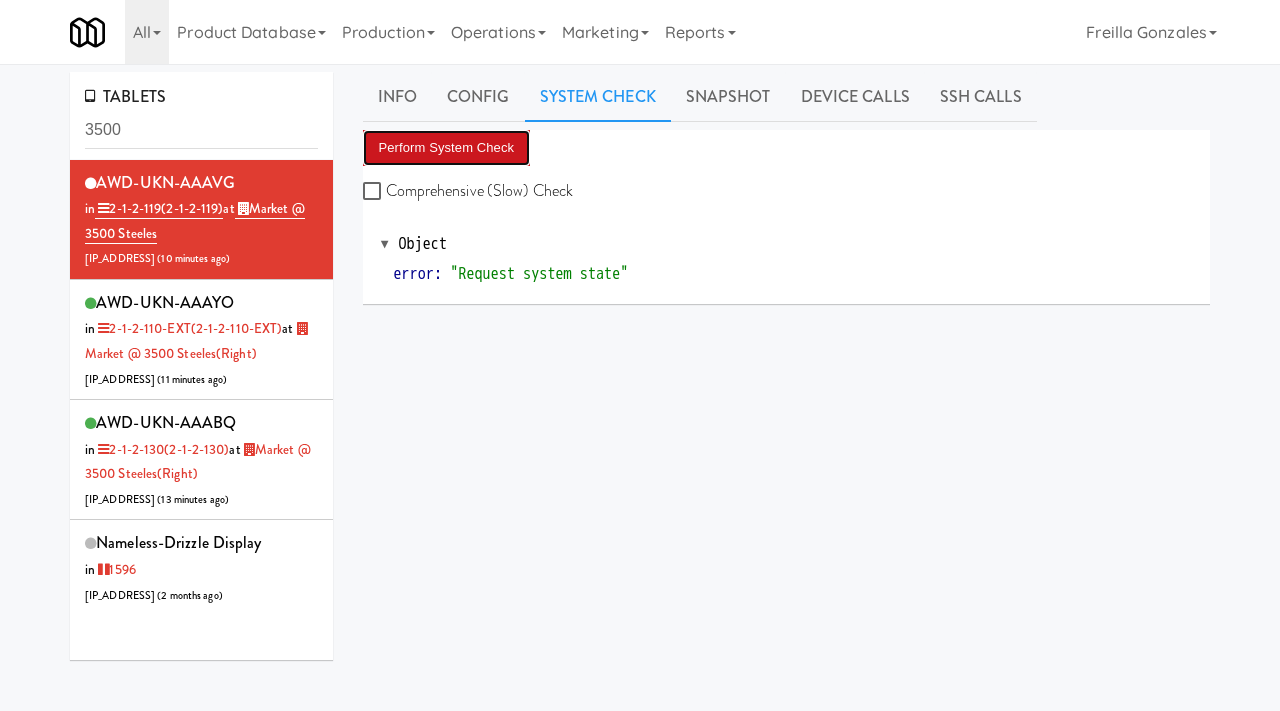 click on "Perform System Check" at bounding box center (447, 148) 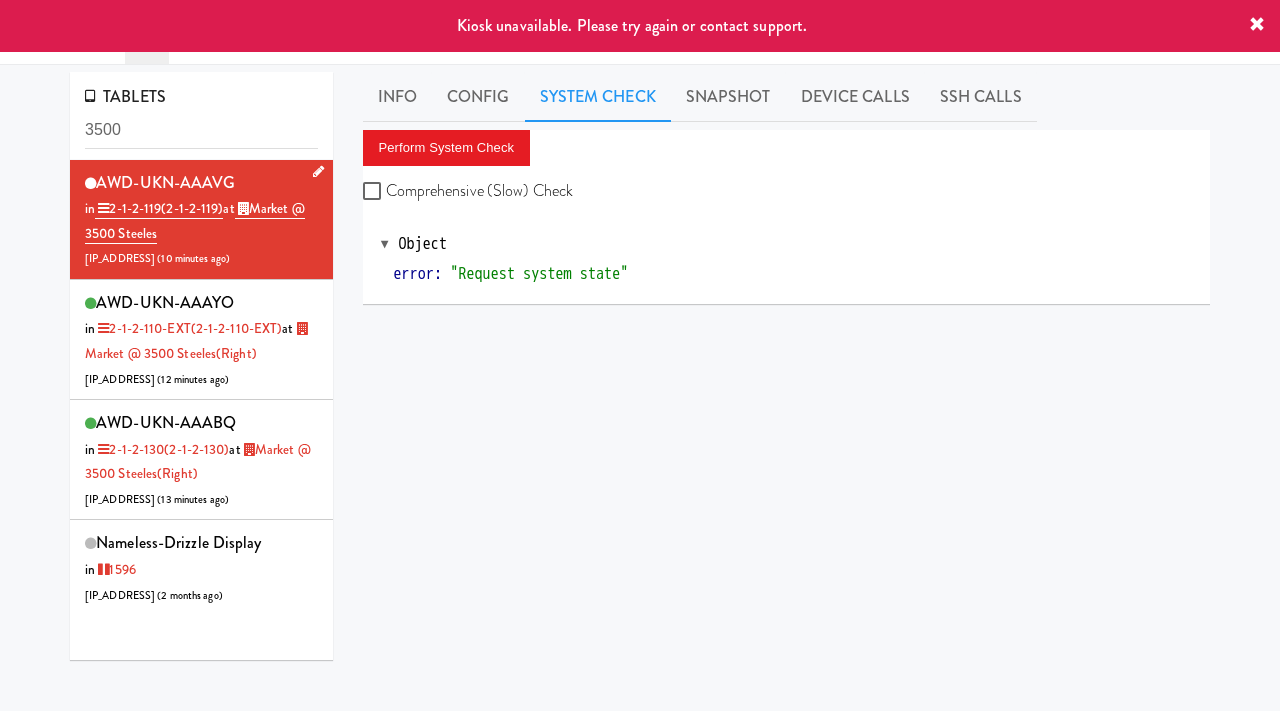 click on "[ID]   in     [ID]  at     [STREET] [IP] ( [MINUTES] minutes ago )" at bounding box center [201, 219] 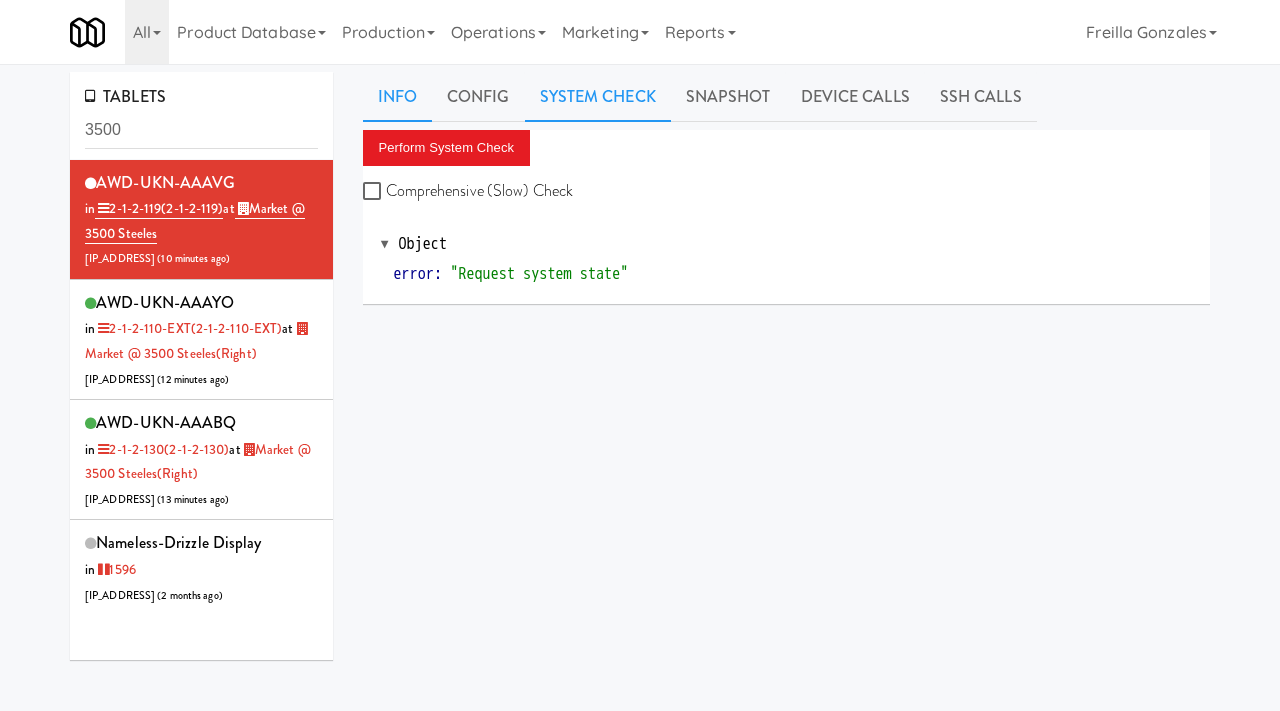 click on "Info" at bounding box center [397, 97] 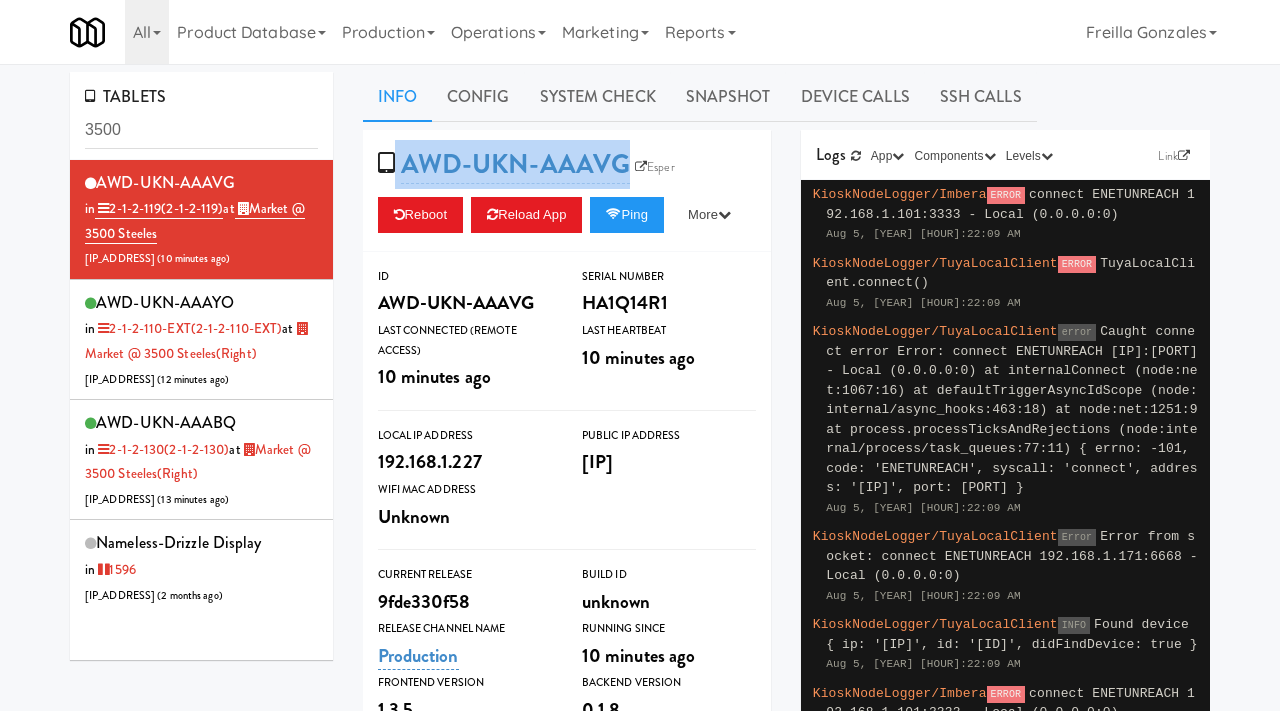 drag, startPoint x: 622, startPoint y: 143, endPoint x: 383, endPoint y: 150, distance: 239.1025 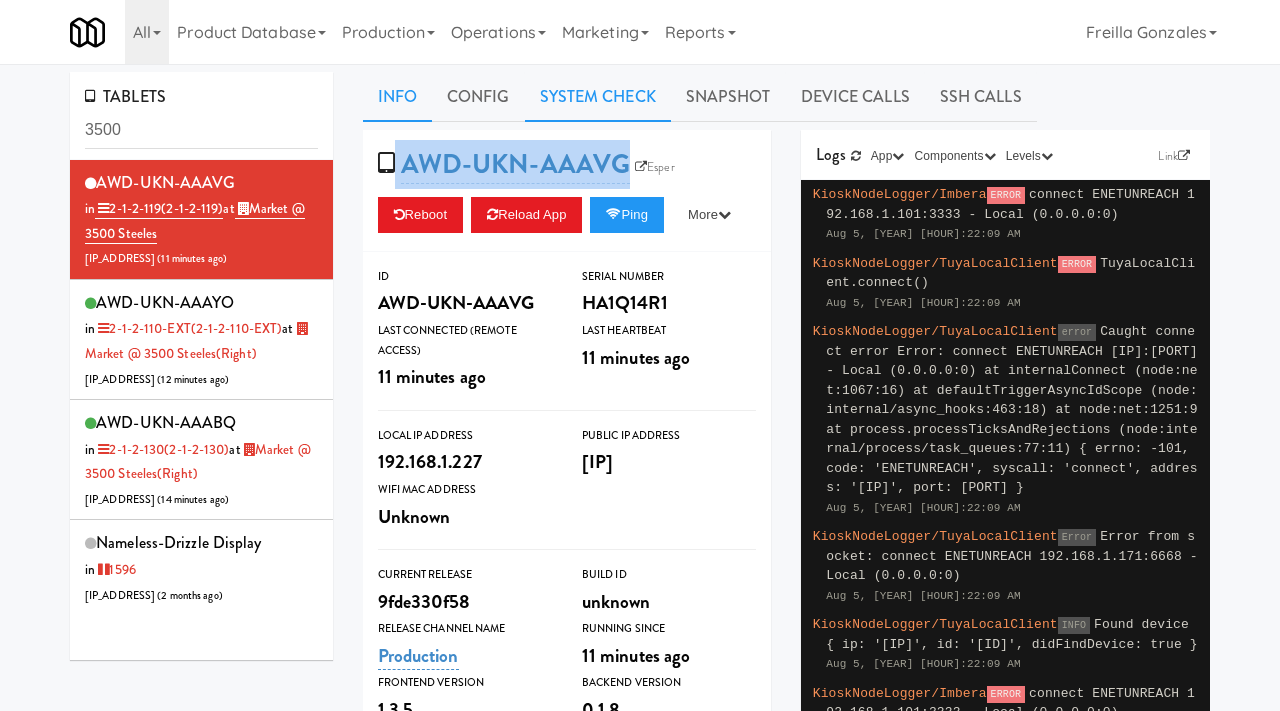 click on "System Check" at bounding box center (598, 97) 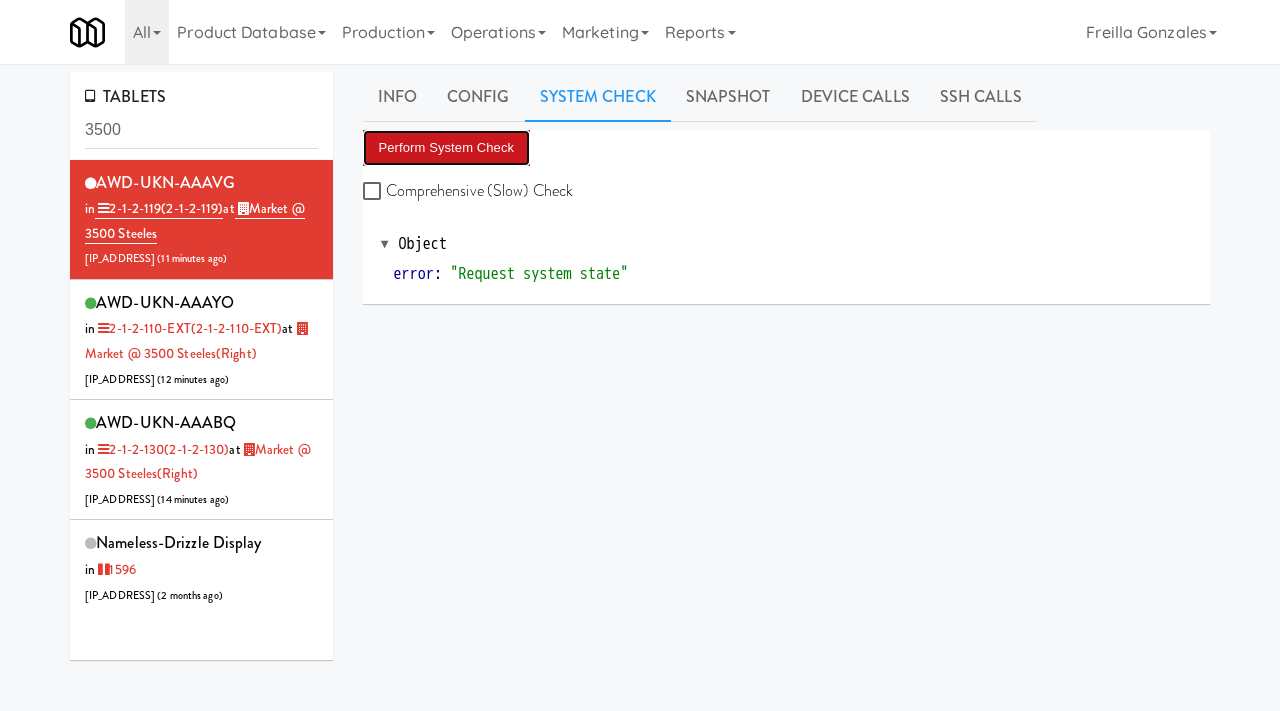 click on "Perform System Check" at bounding box center (447, 148) 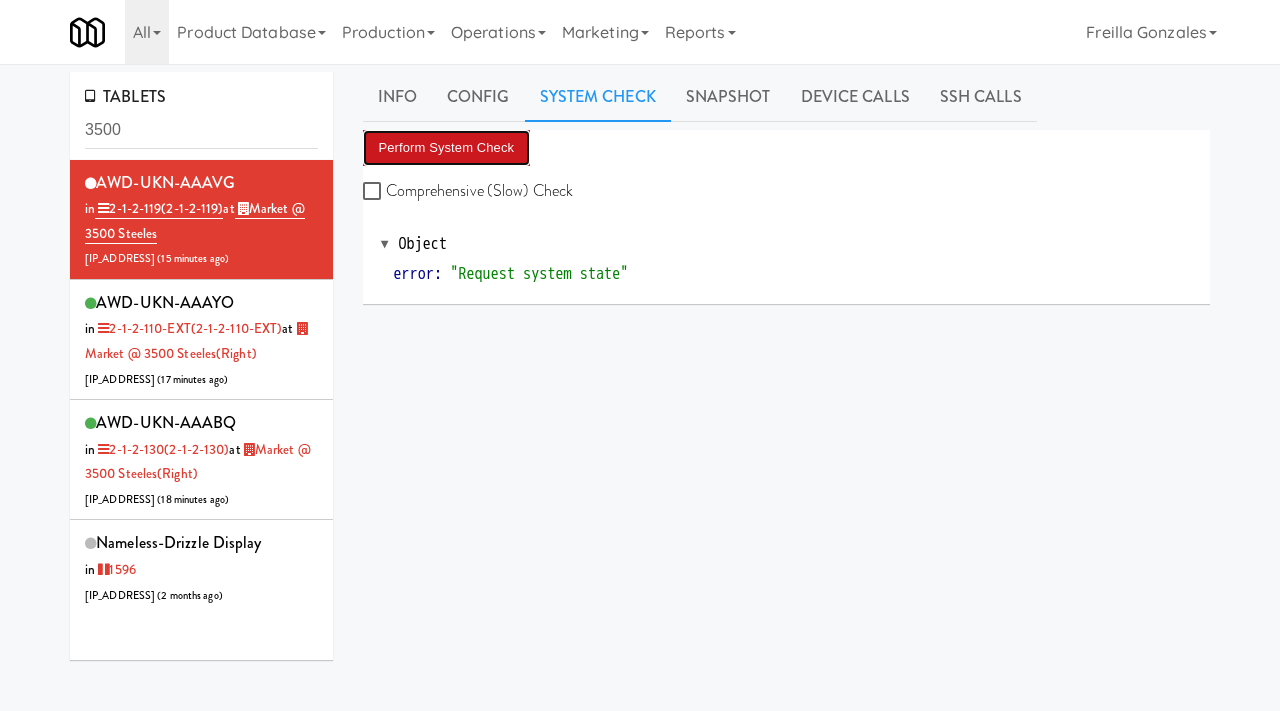 click on "Perform System Check" at bounding box center (447, 148) 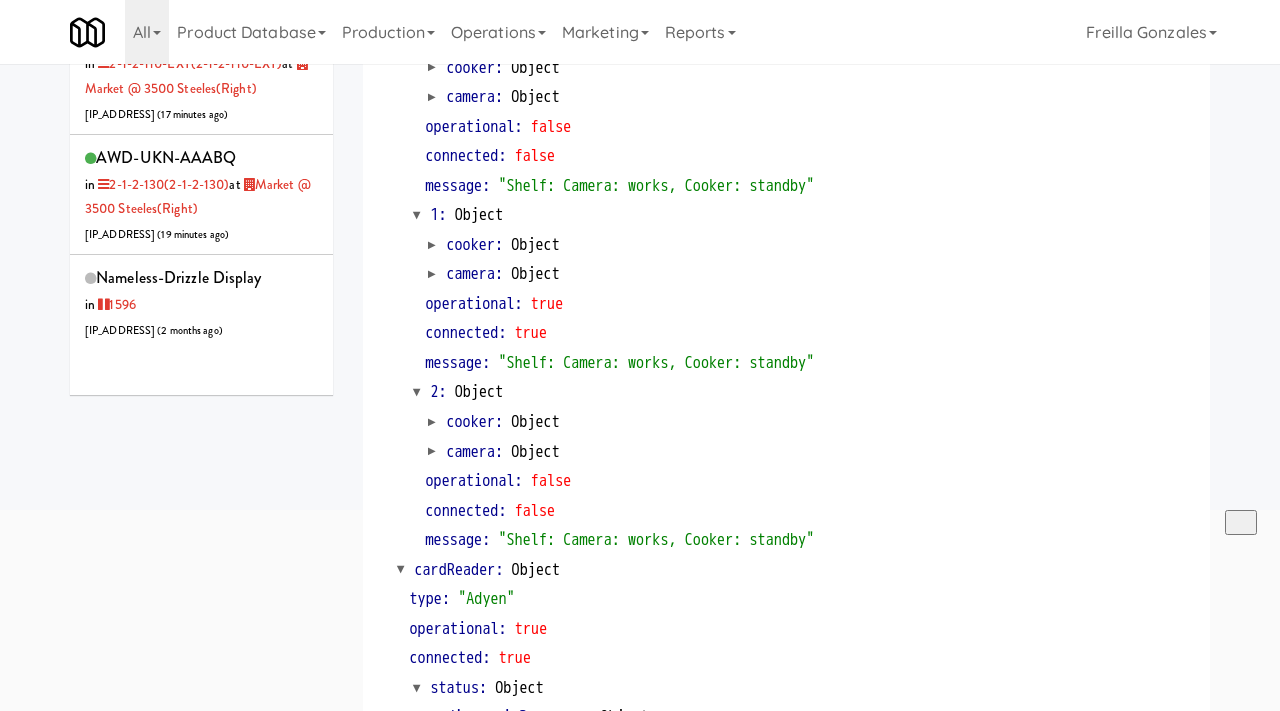scroll, scrollTop: 0, scrollLeft: 0, axis: both 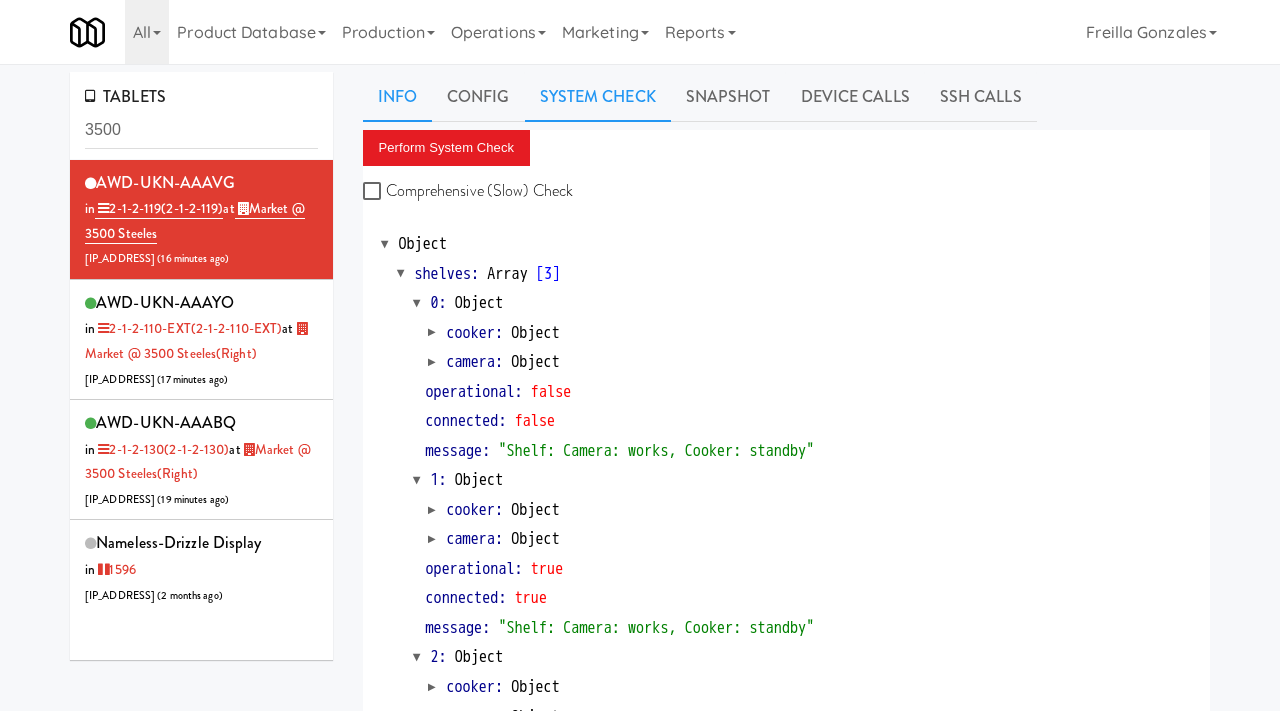 click on "Info" at bounding box center [397, 97] 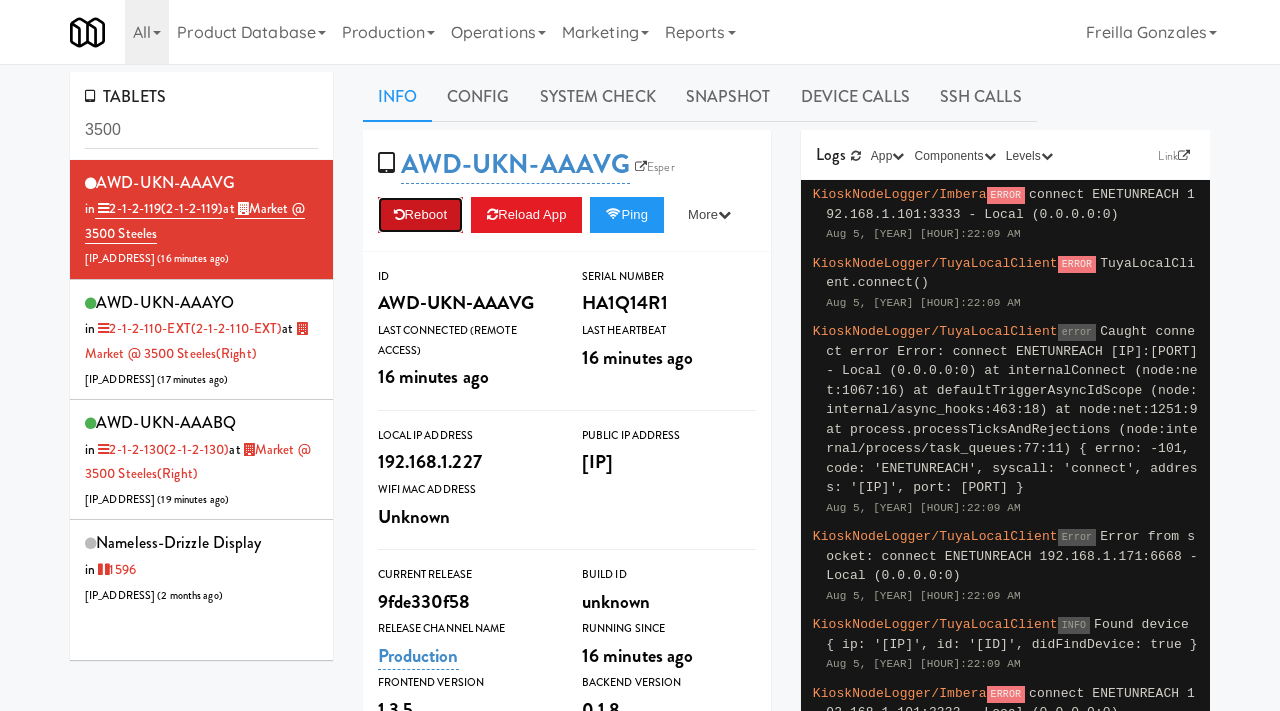 click on "Reboot" at bounding box center [421, 215] 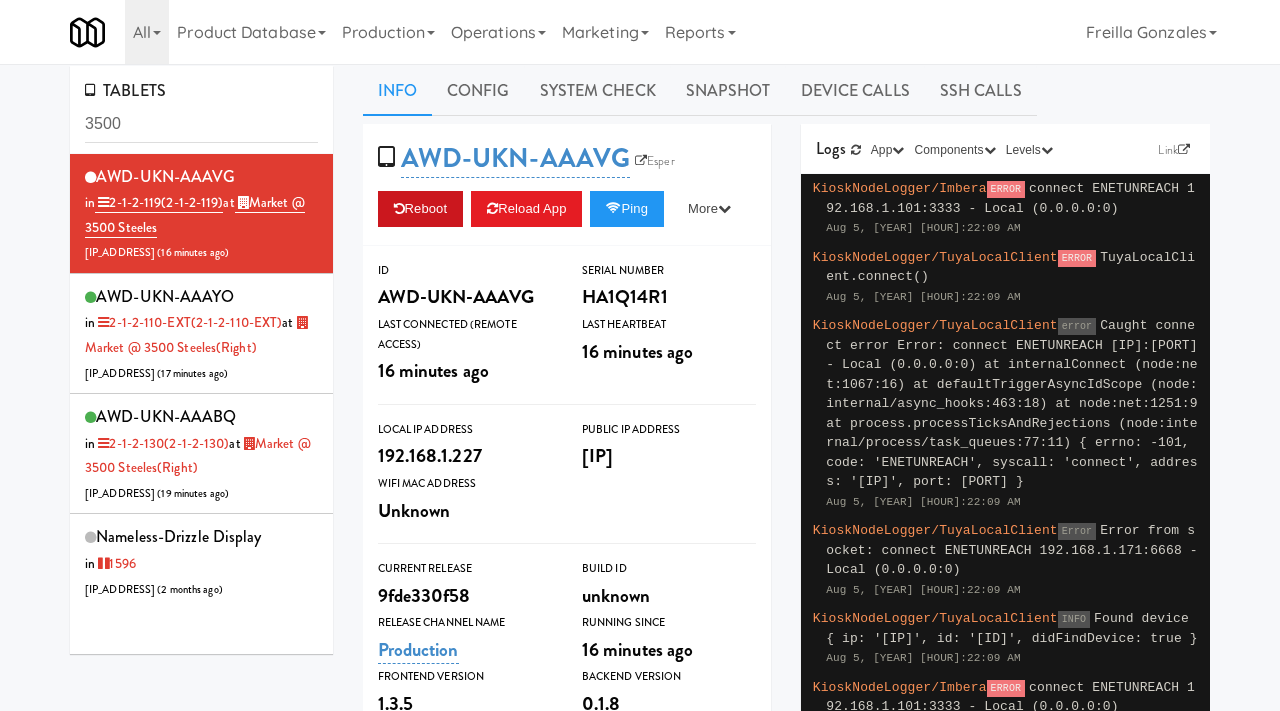 scroll, scrollTop: 0, scrollLeft: 0, axis: both 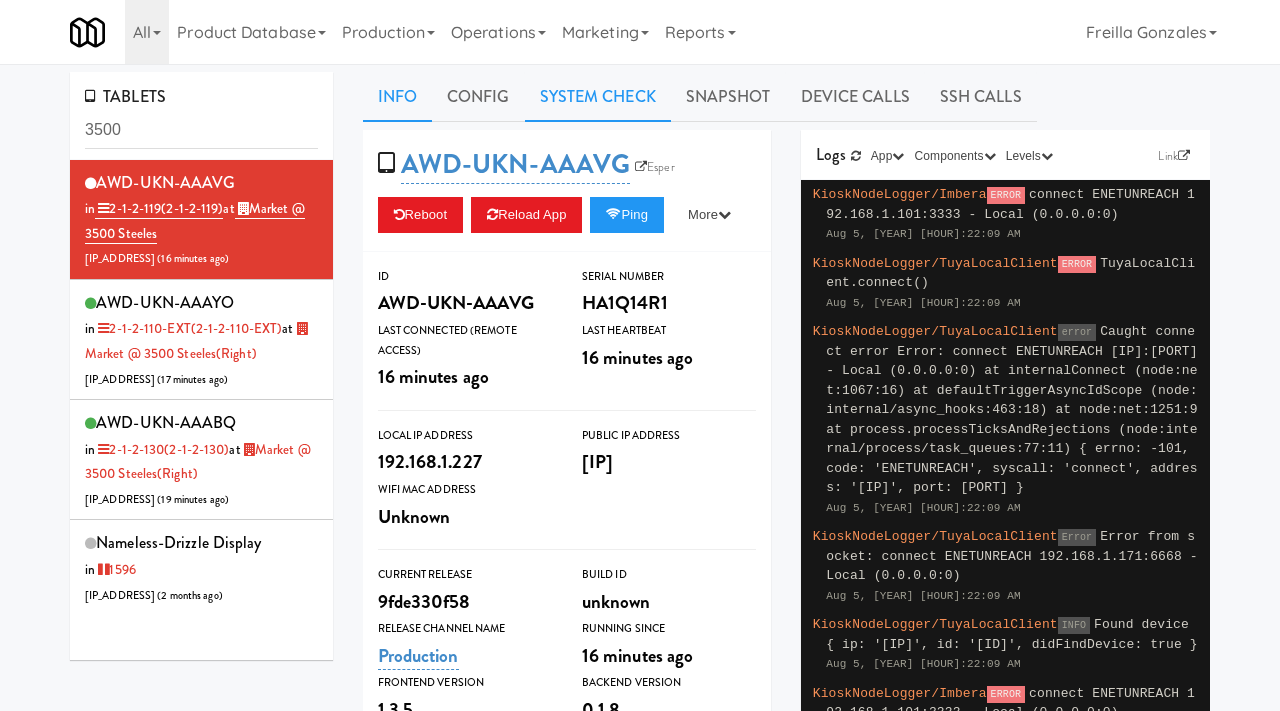 click on "System Check" at bounding box center (598, 97) 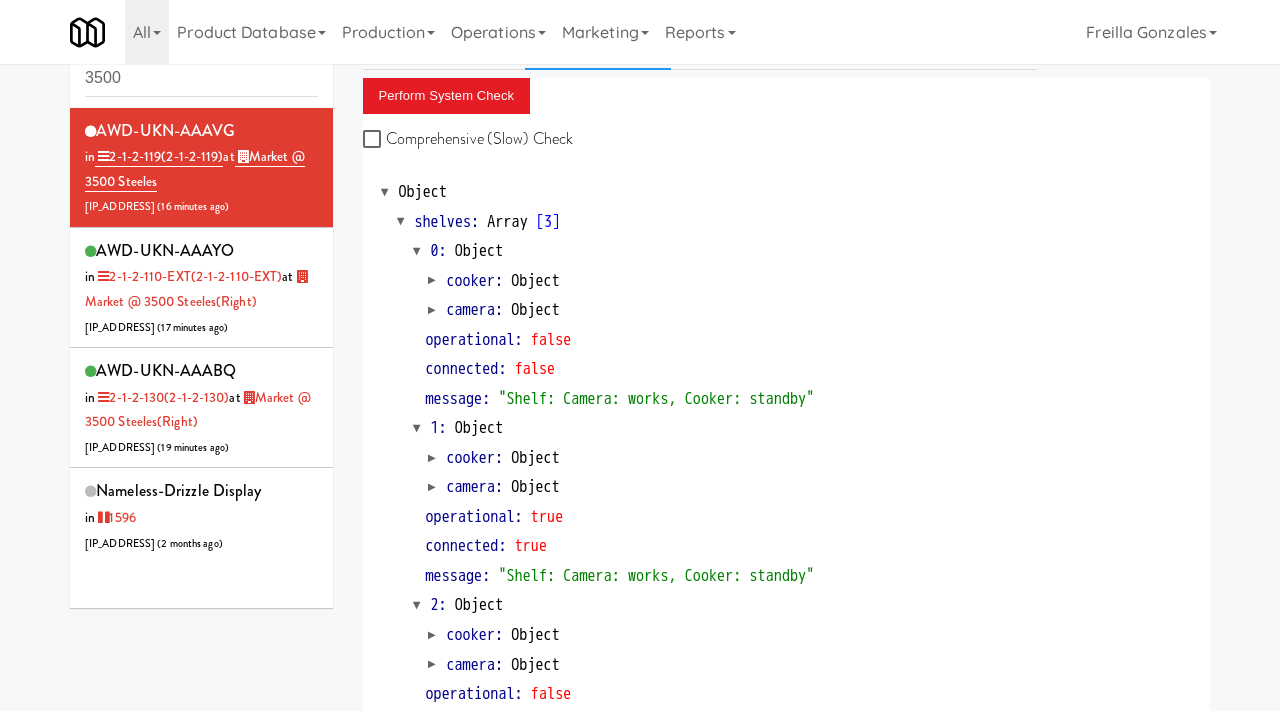 scroll, scrollTop: 0, scrollLeft: 0, axis: both 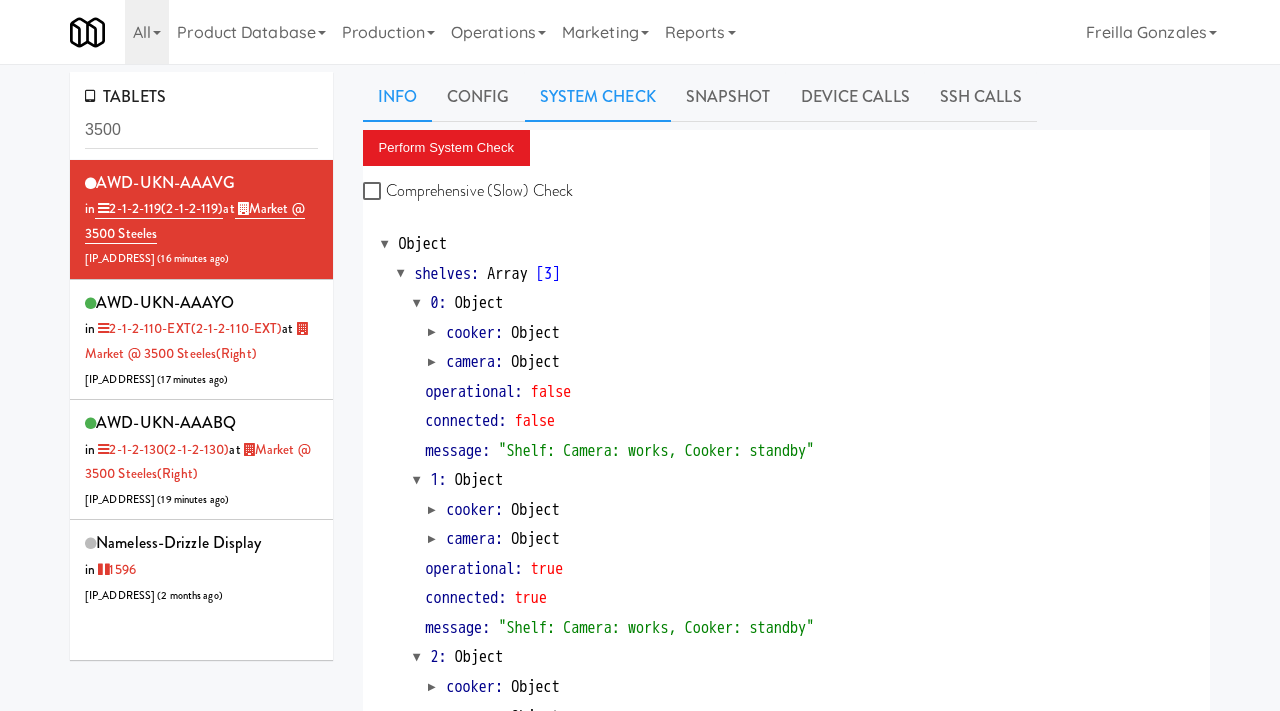 click on "Info" at bounding box center (397, 97) 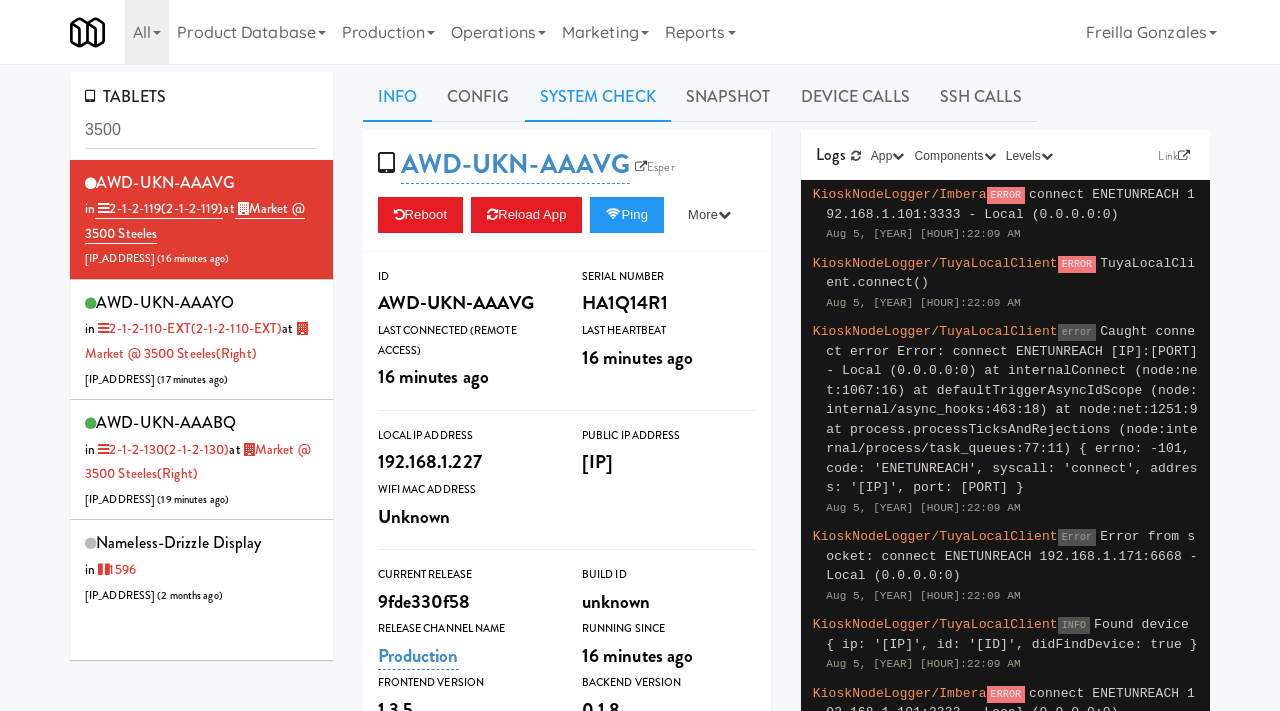 click on "System Check" at bounding box center [598, 97] 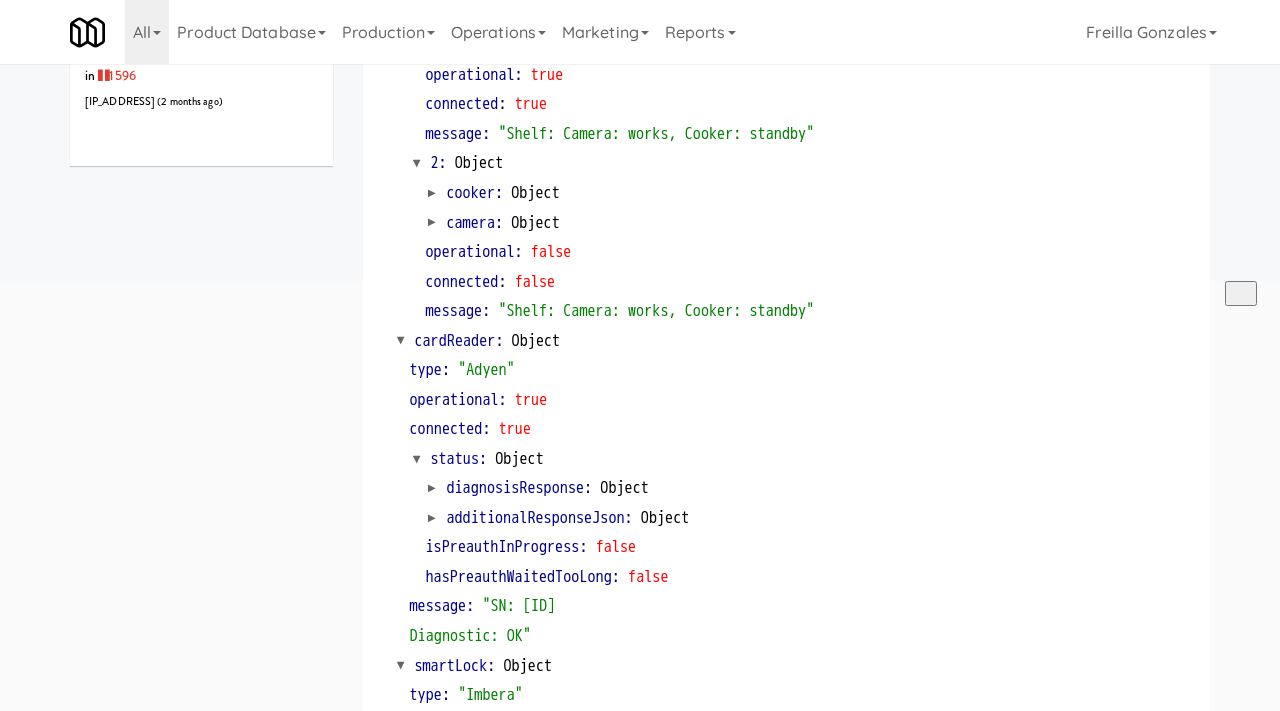 scroll, scrollTop: 0, scrollLeft: 0, axis: both 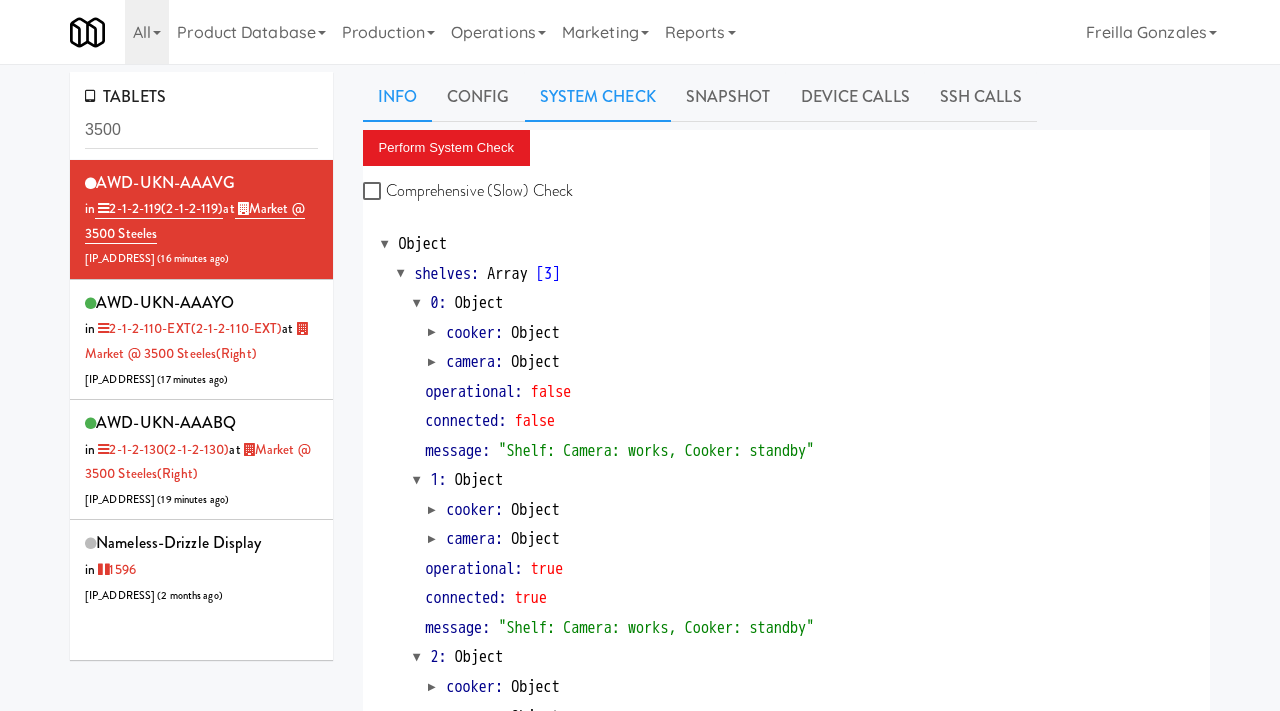 click on "Info" at bounding box center [397, 97] 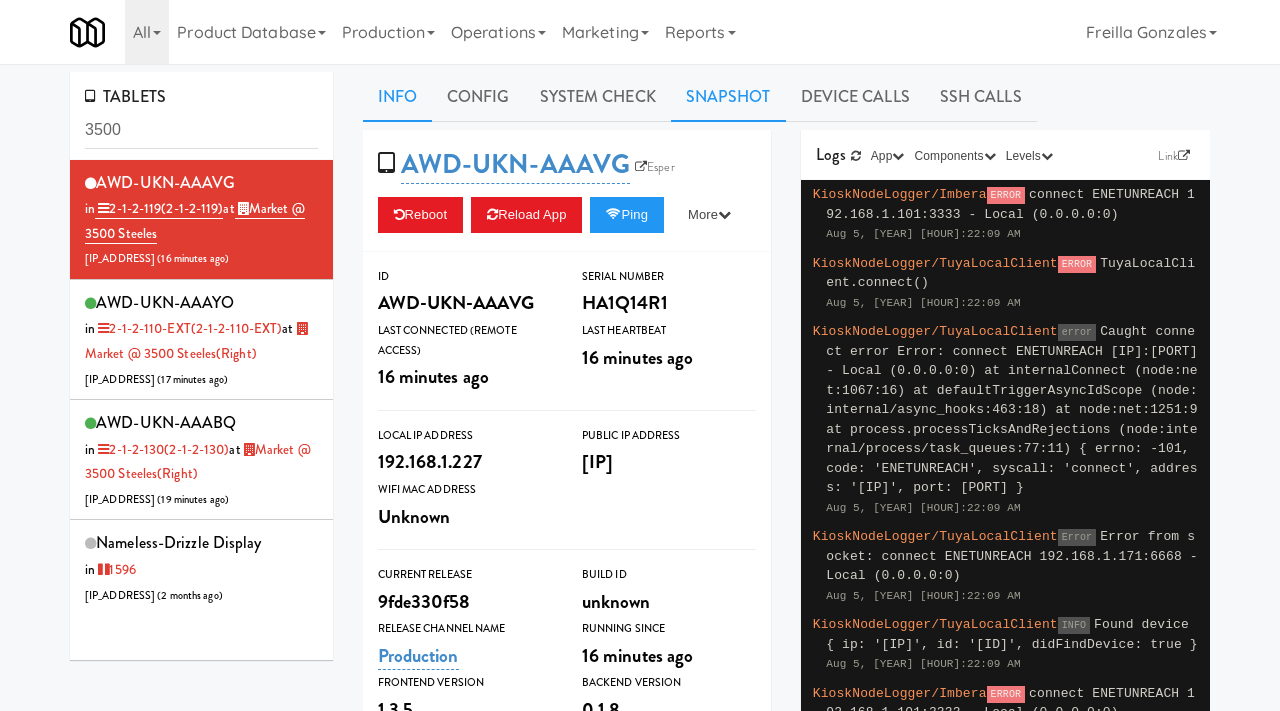 click on "Snapshot" at bounding box center (728, 97) 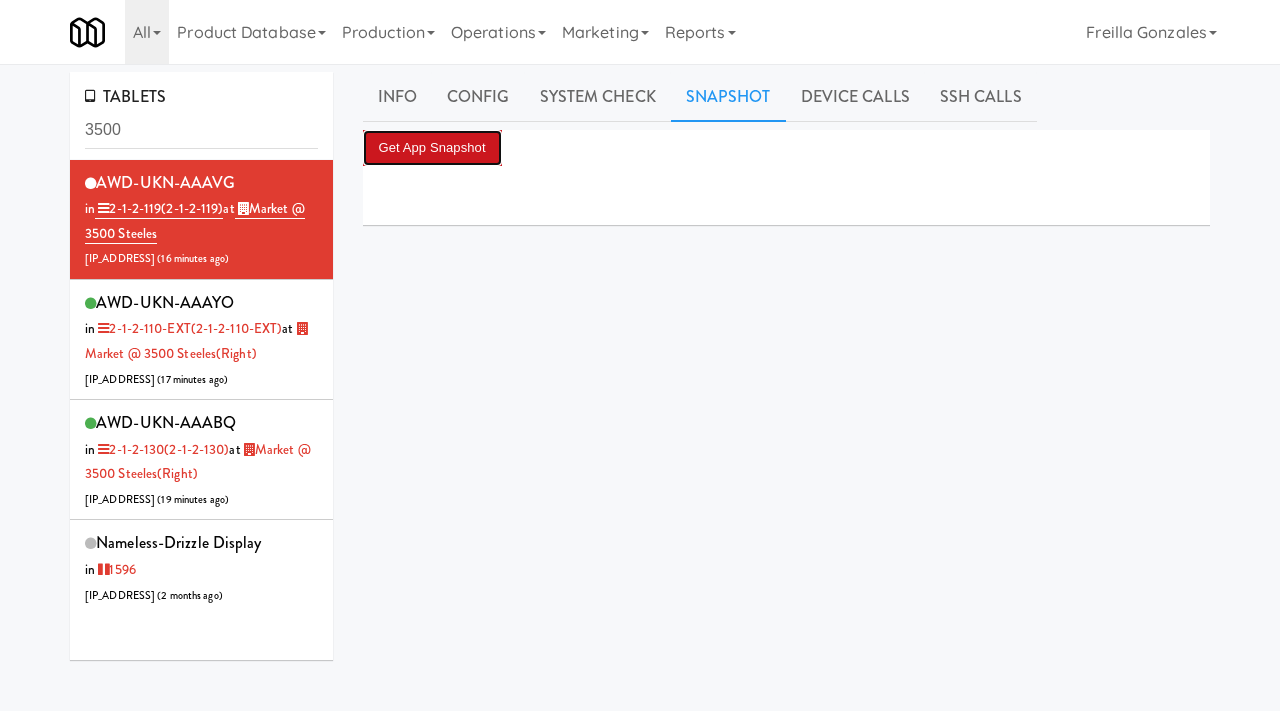 click on "Get App Snapshot" at bounding box center [432, 148] 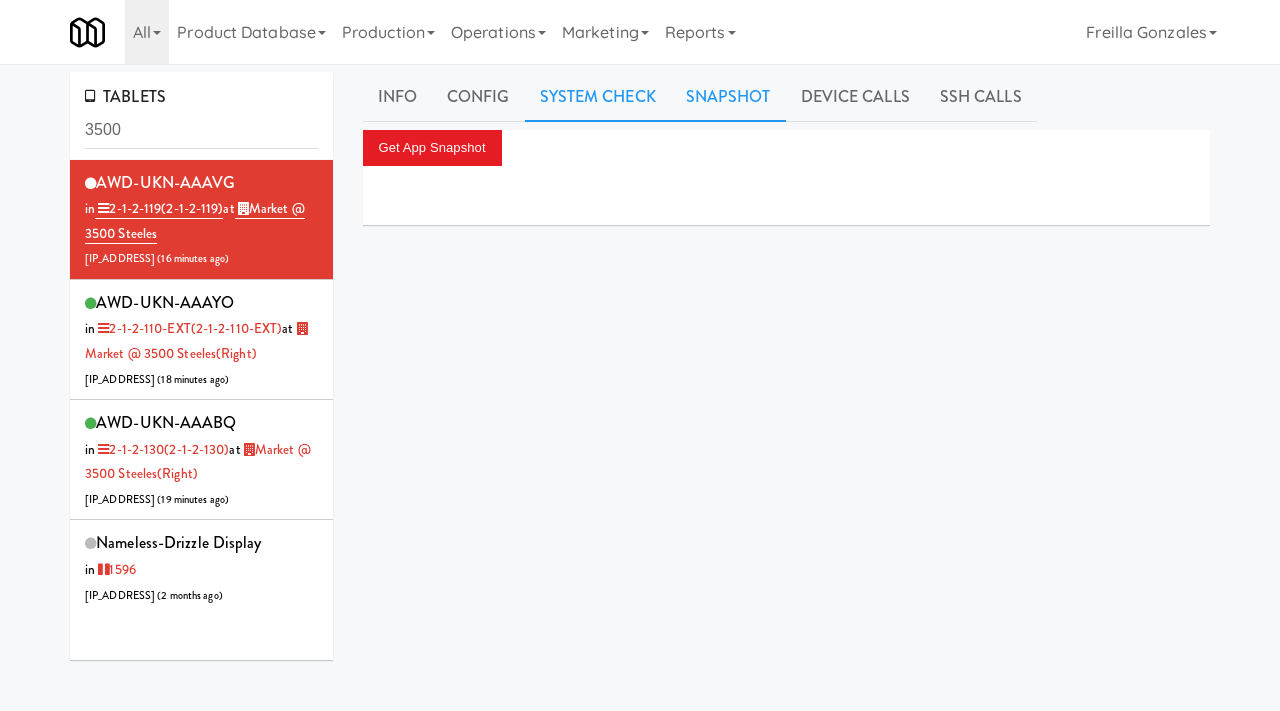 click on "System Check" at bounding box center [598, 97] 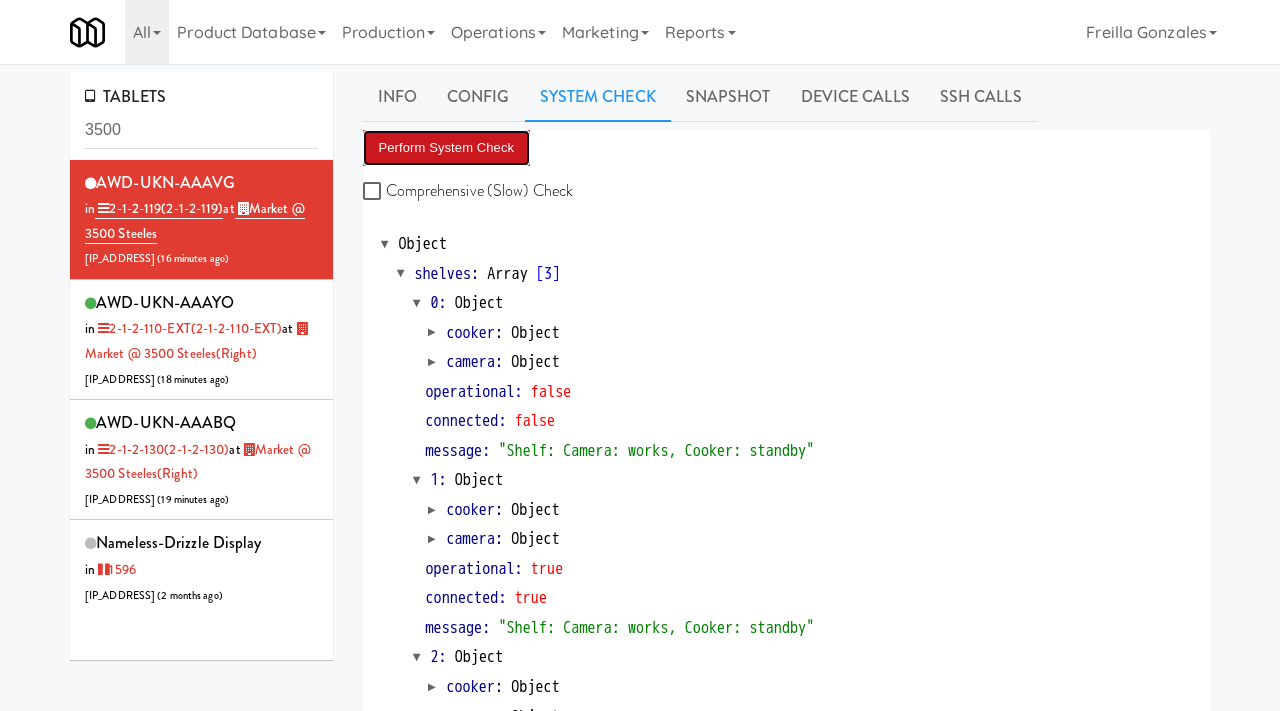 click on "Perform System Check" at bounding box center (447, 148) 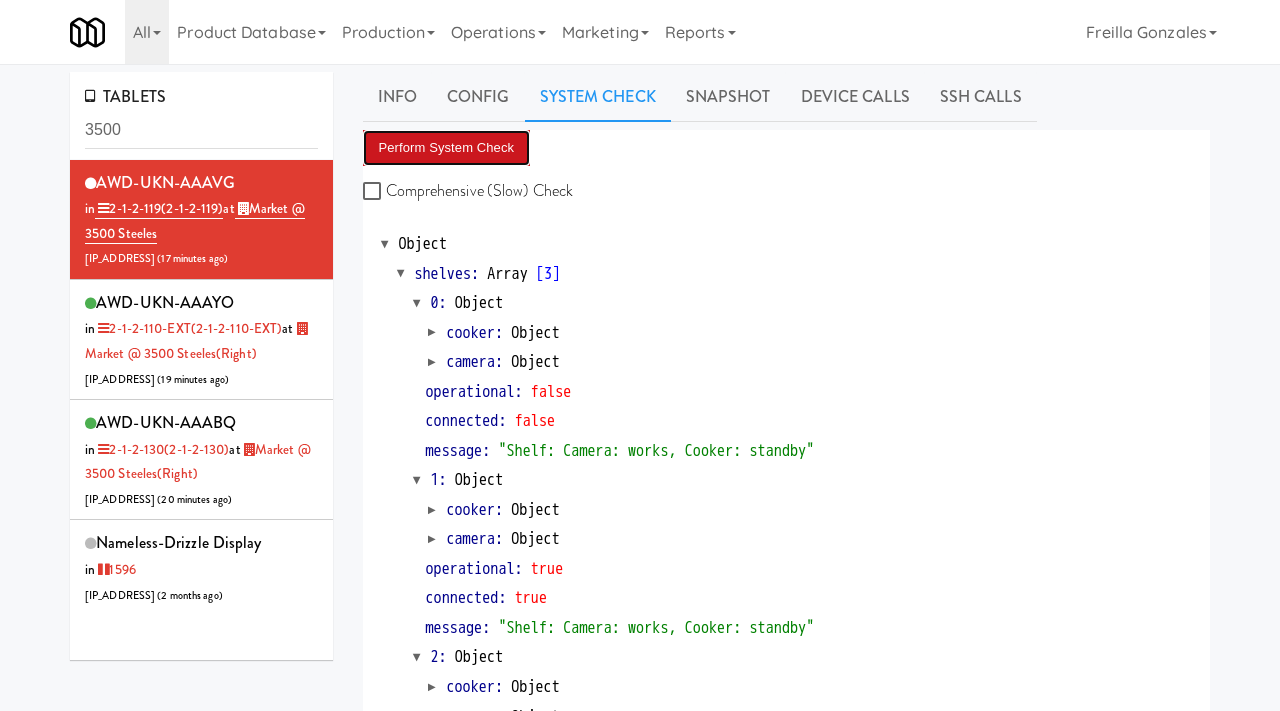click on "Perform System Check" at bounding box center [447, 148] 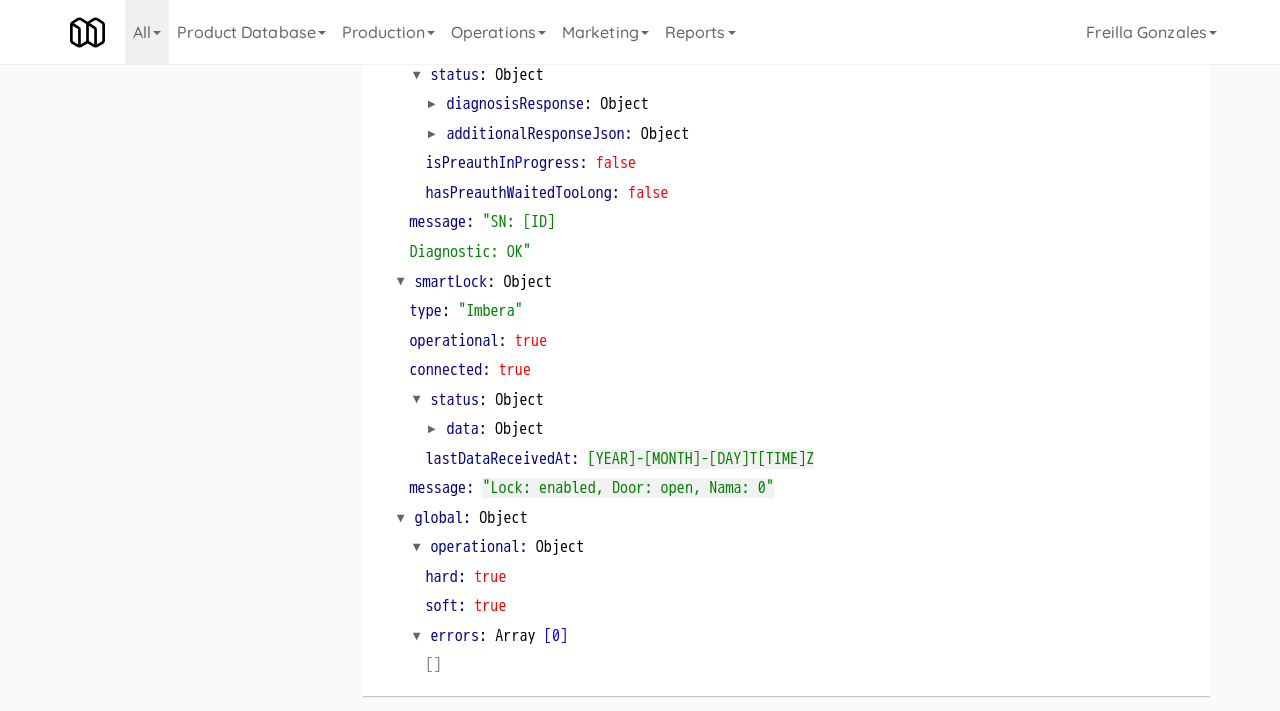 scroll, scrollTop: 0, scrollLeft: 0, axis: both 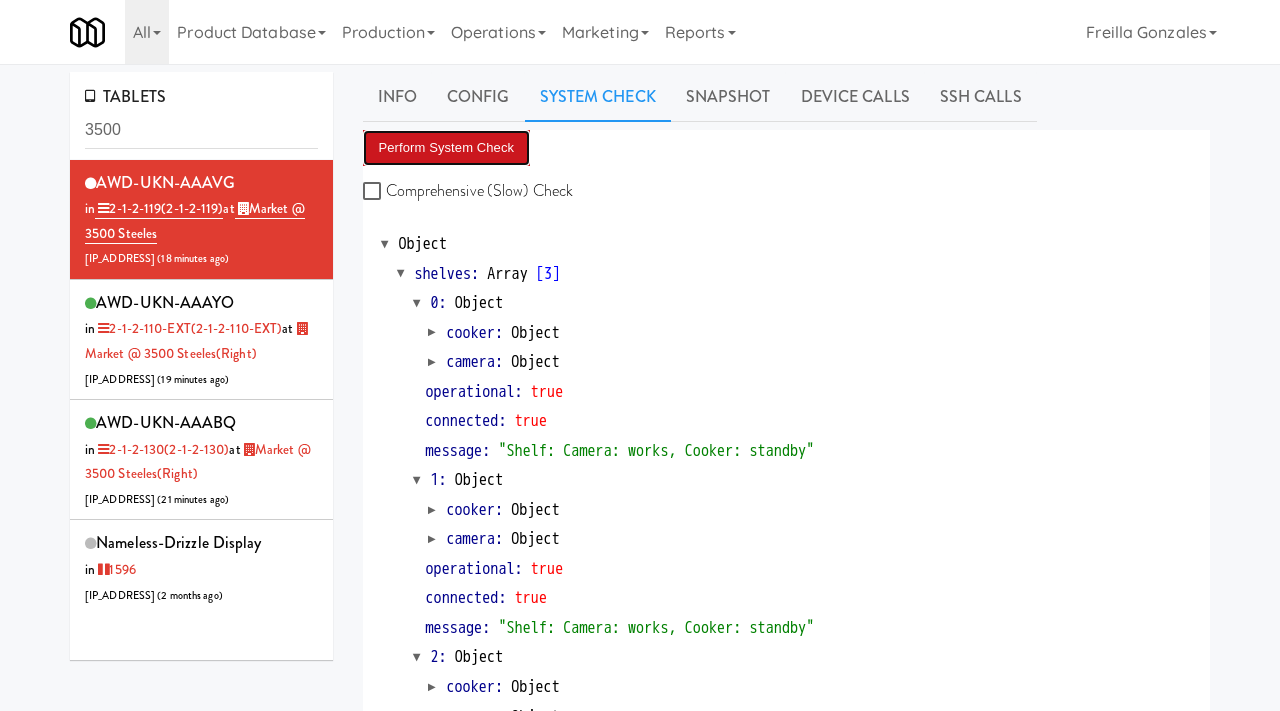click on "Perform System Check" at bounding box center (447, 148) 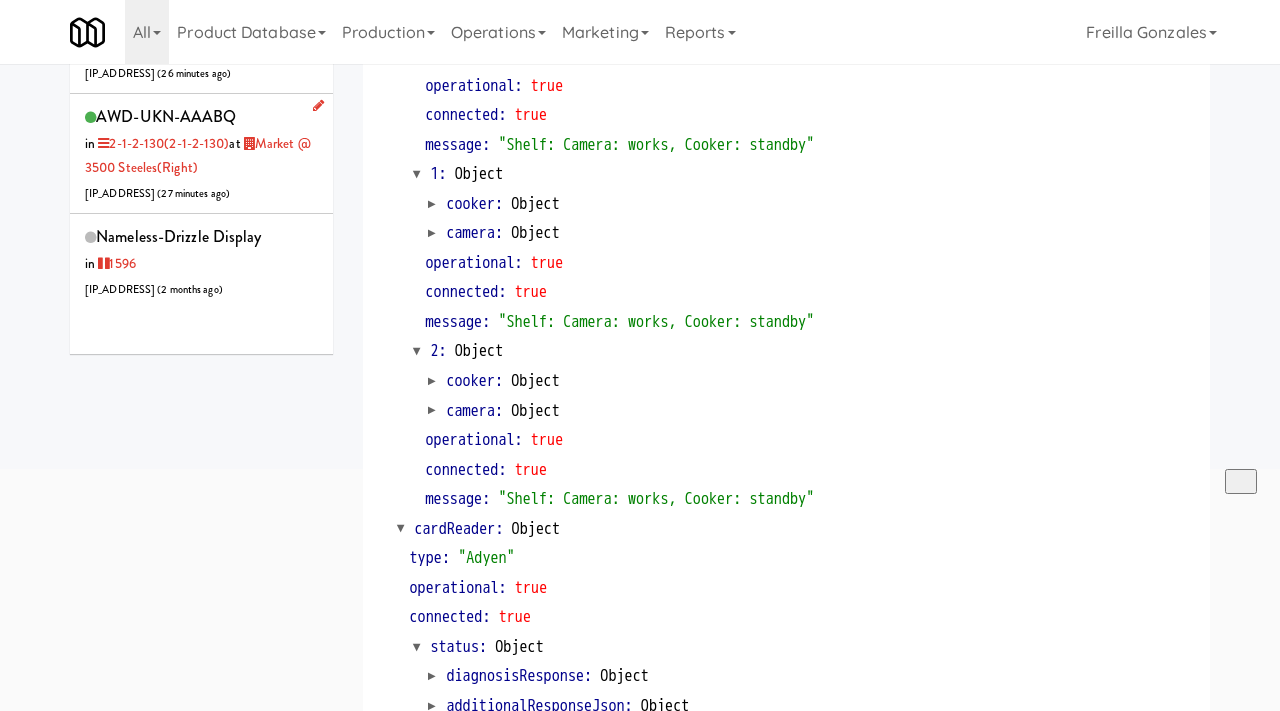 scroll, scrollTop: 40, scrollLeft: 0, axis: vertical 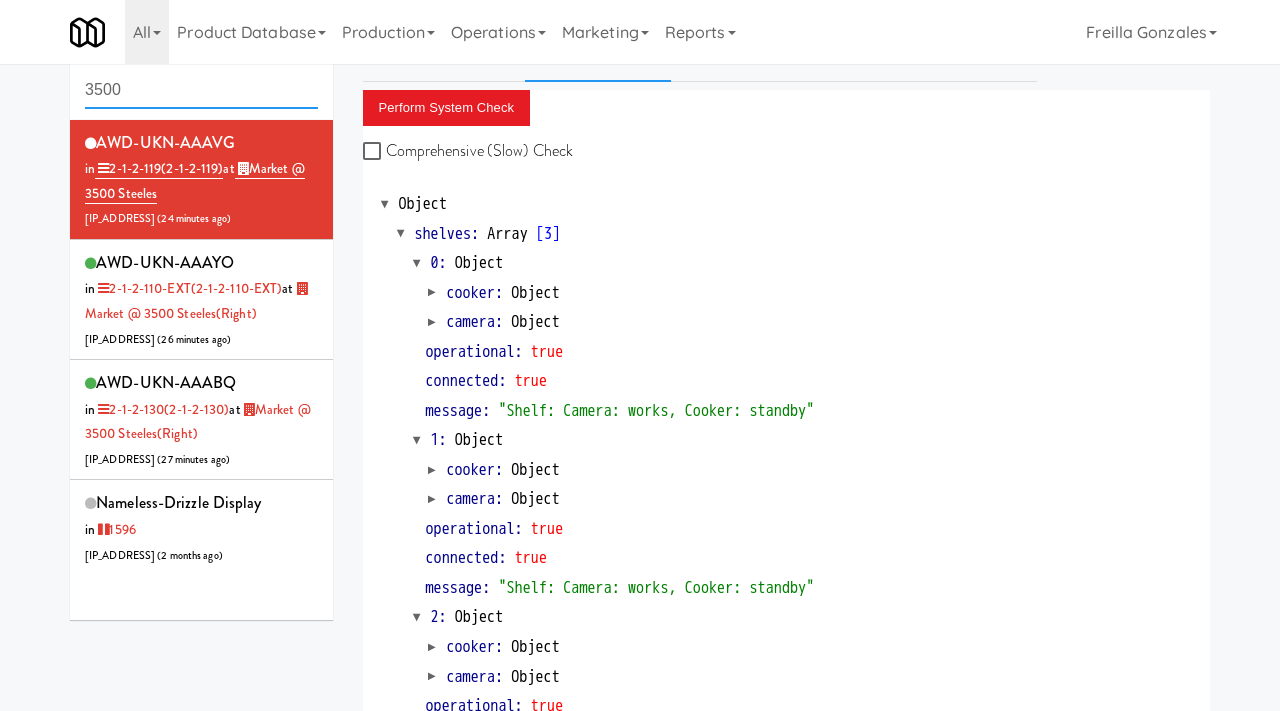 drag, startPoint x: 171, startPoint y: 96, endPoint x: 0, endPoint y: 88, distance: 171.18703 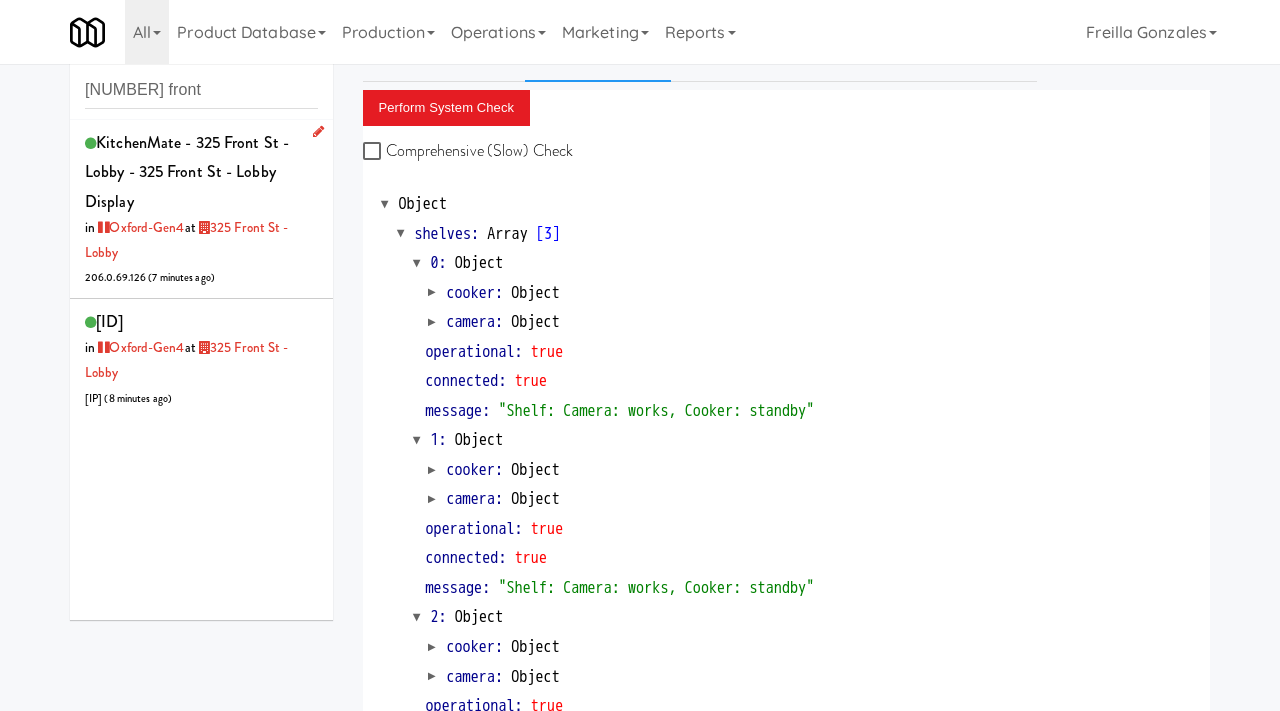 click on "KitchenMate - [NUMBER] [STREET] - Lobby - [NUMBER] [STREET] - Lobby Display   in     Oxford-Gen4  at     [NUMBER] [STREET] - Lobby [IP_ADDRESS] ( 7 minutes ago )" at bounding box center [201, 209] 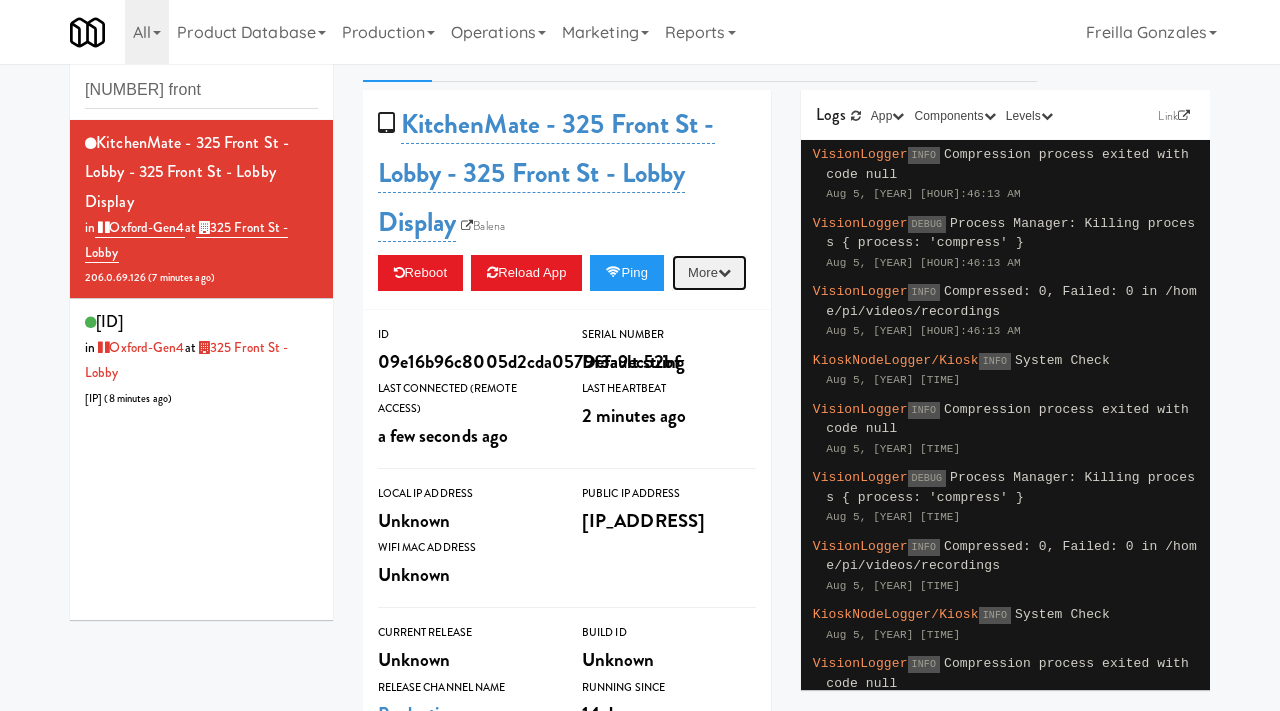 click at bounding box center [724, 272] 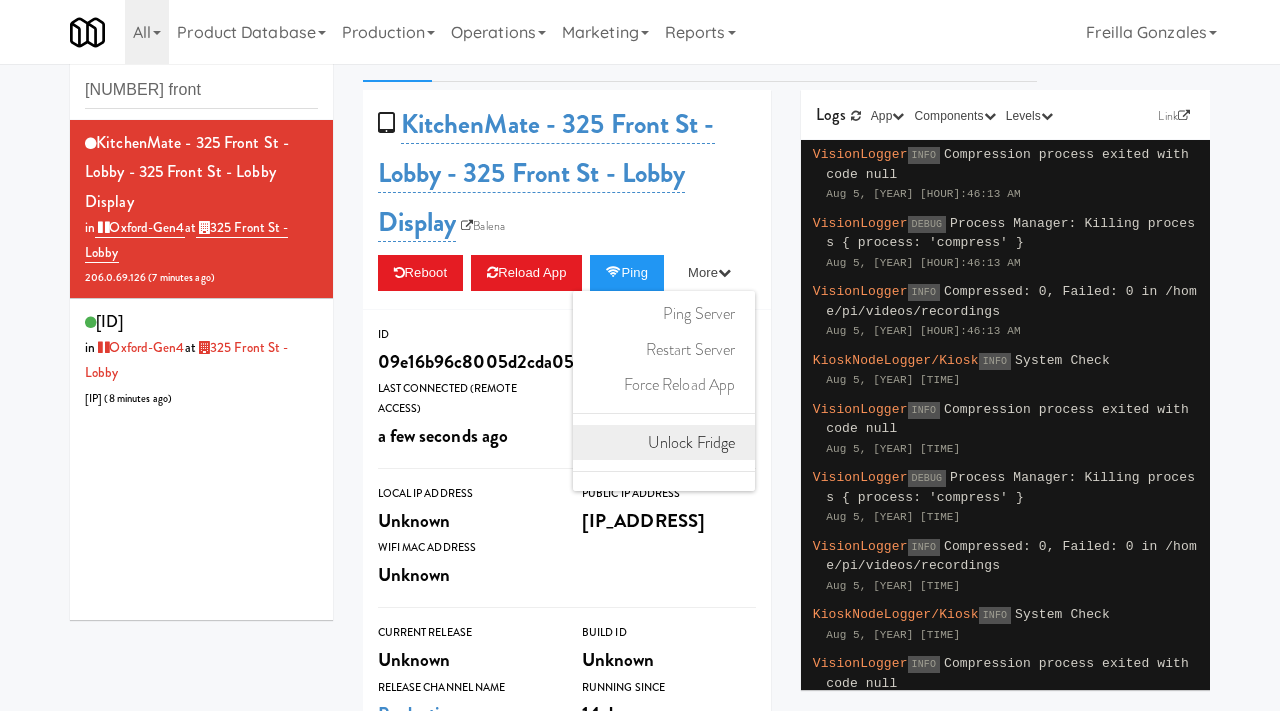 click on "Unlock Fridge" at bounding box center (664, 443) 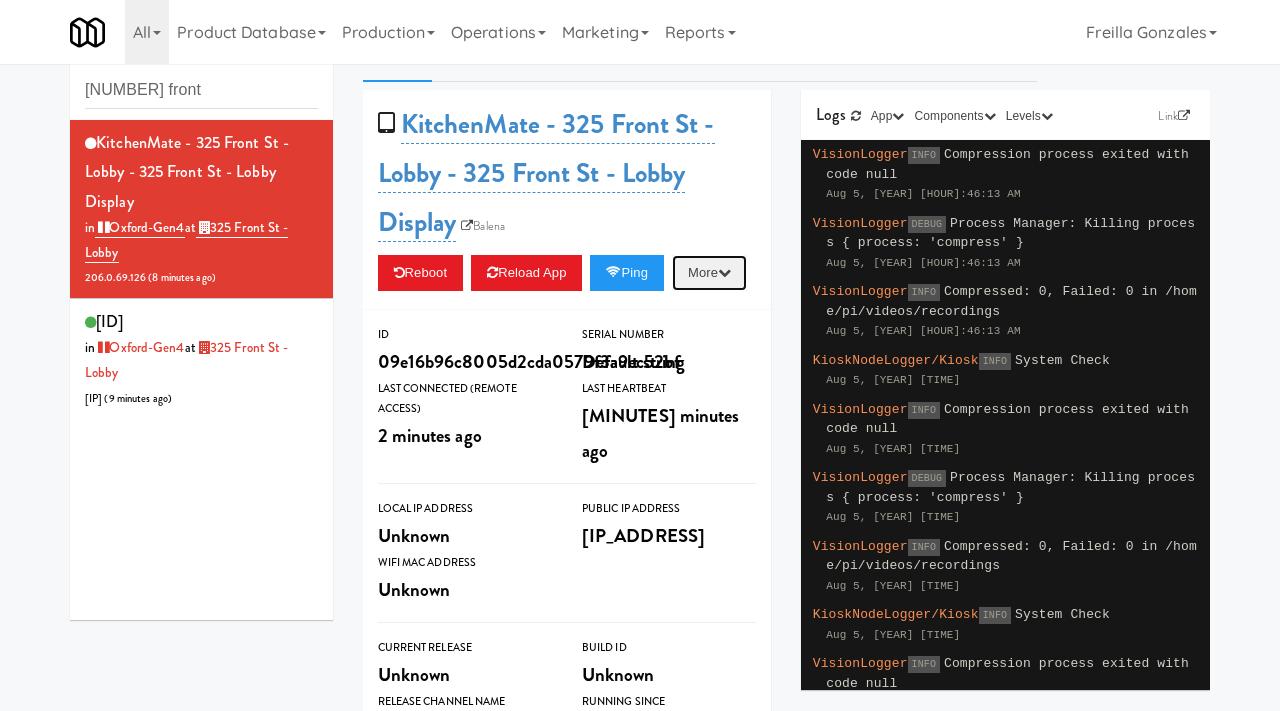 click at bounding box center [724, 272] 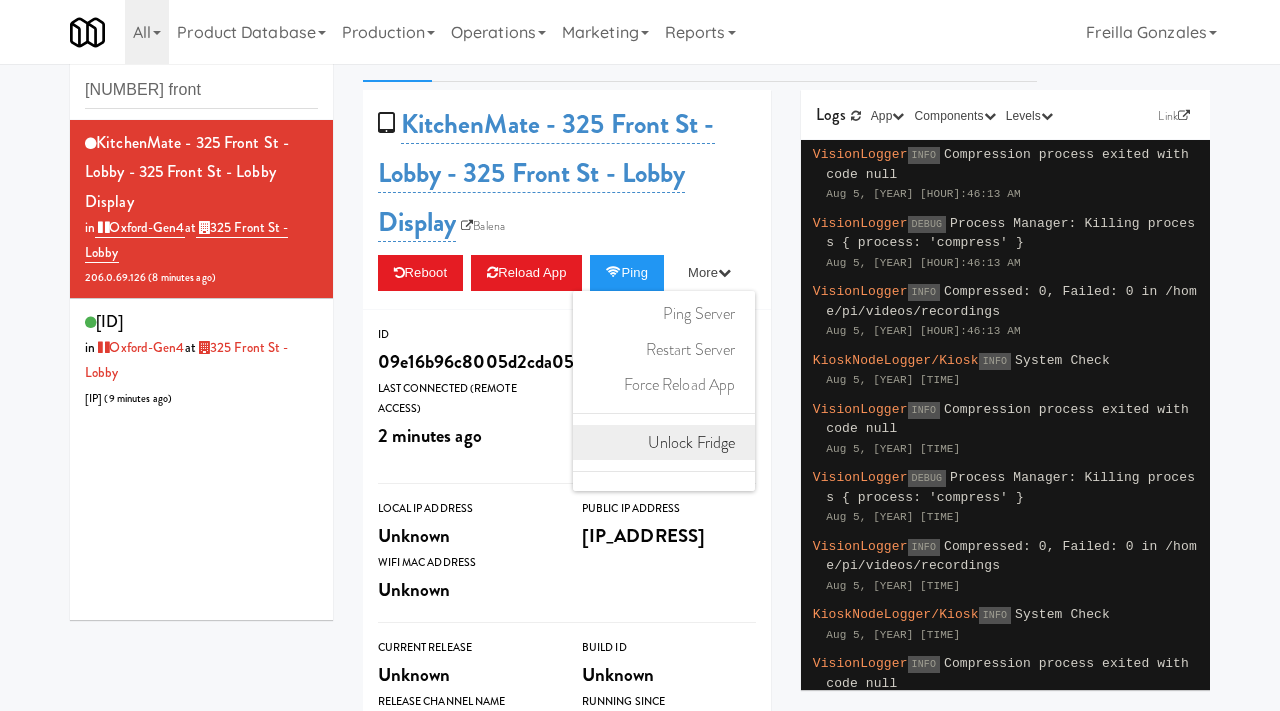click on "Unlock Fridge" at bounding box center (664, 443) 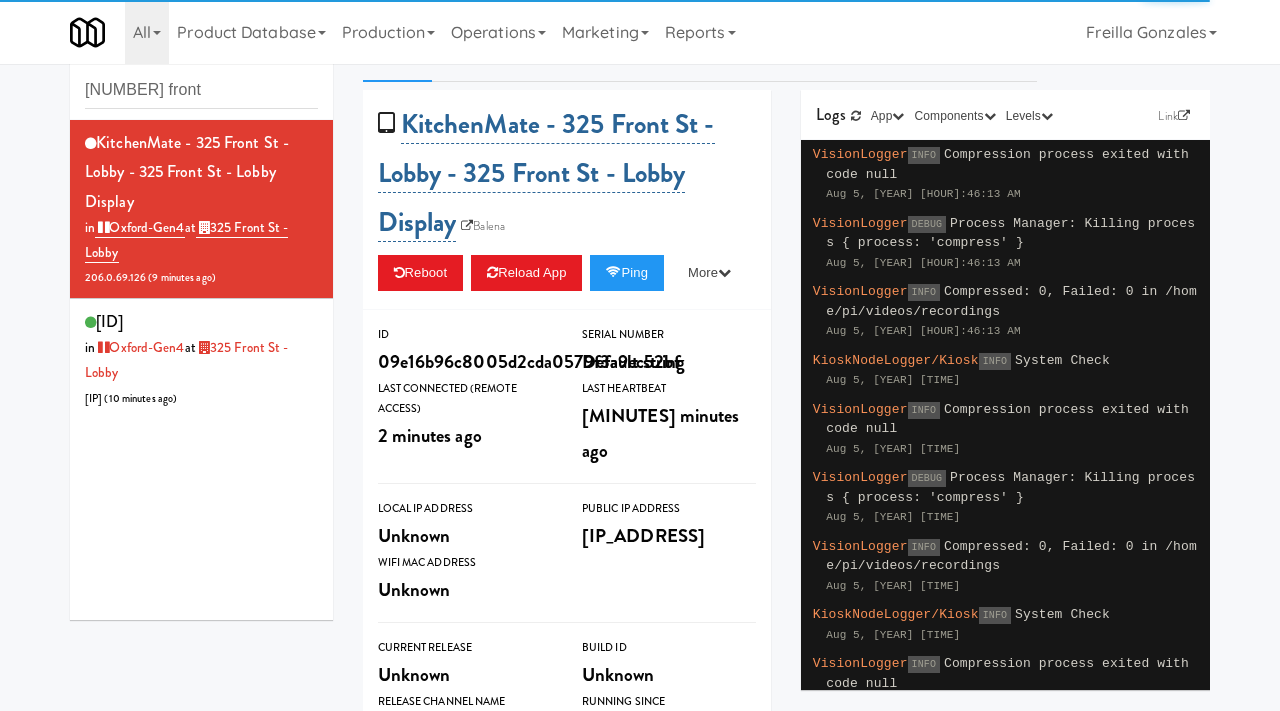 scroll, scrollTop: 0, scrollLeft: 0, axis: both 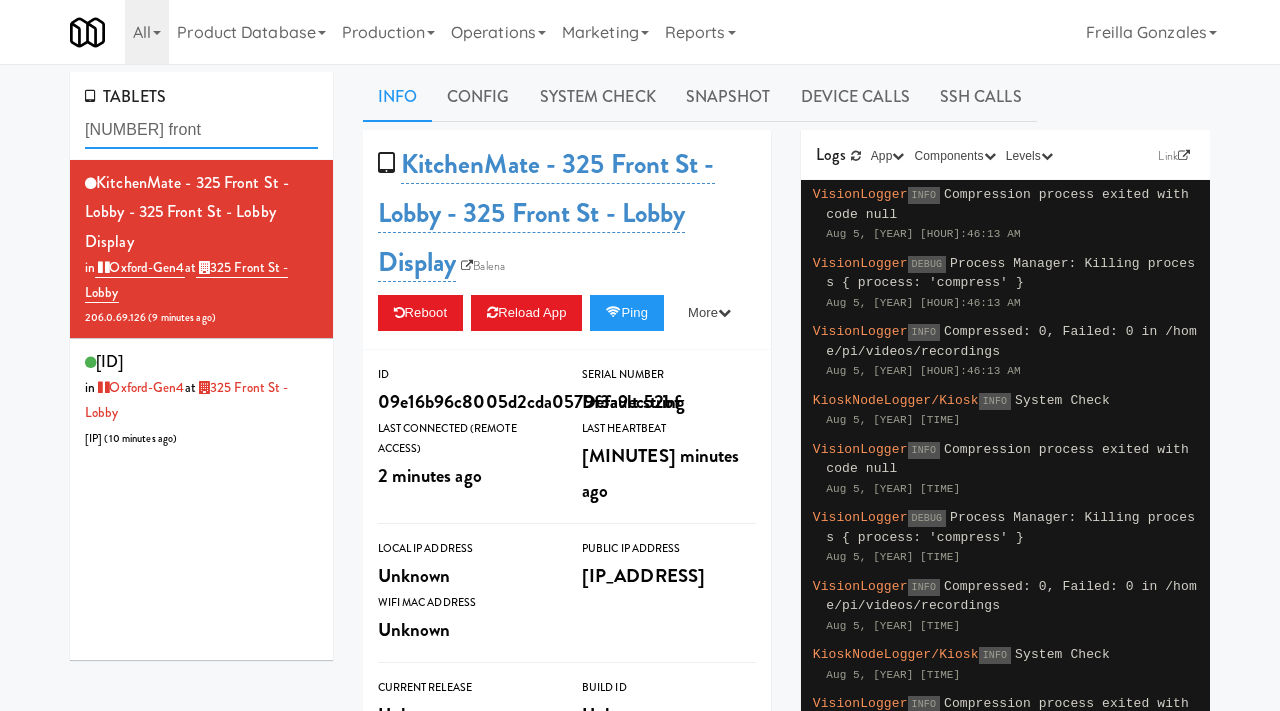 click on "[NUMBER] front" at bounding box center [201, 130] 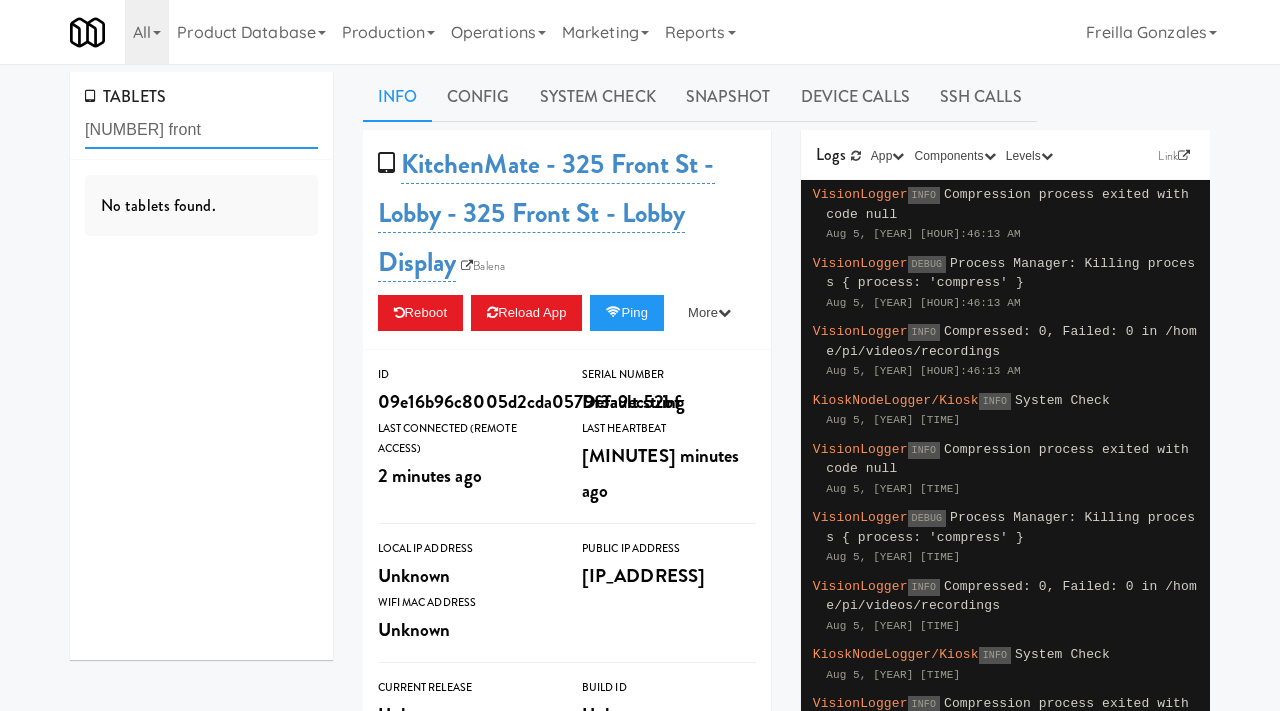 scroll, scrollTop: 0, scrollLeft: 0, axis: both 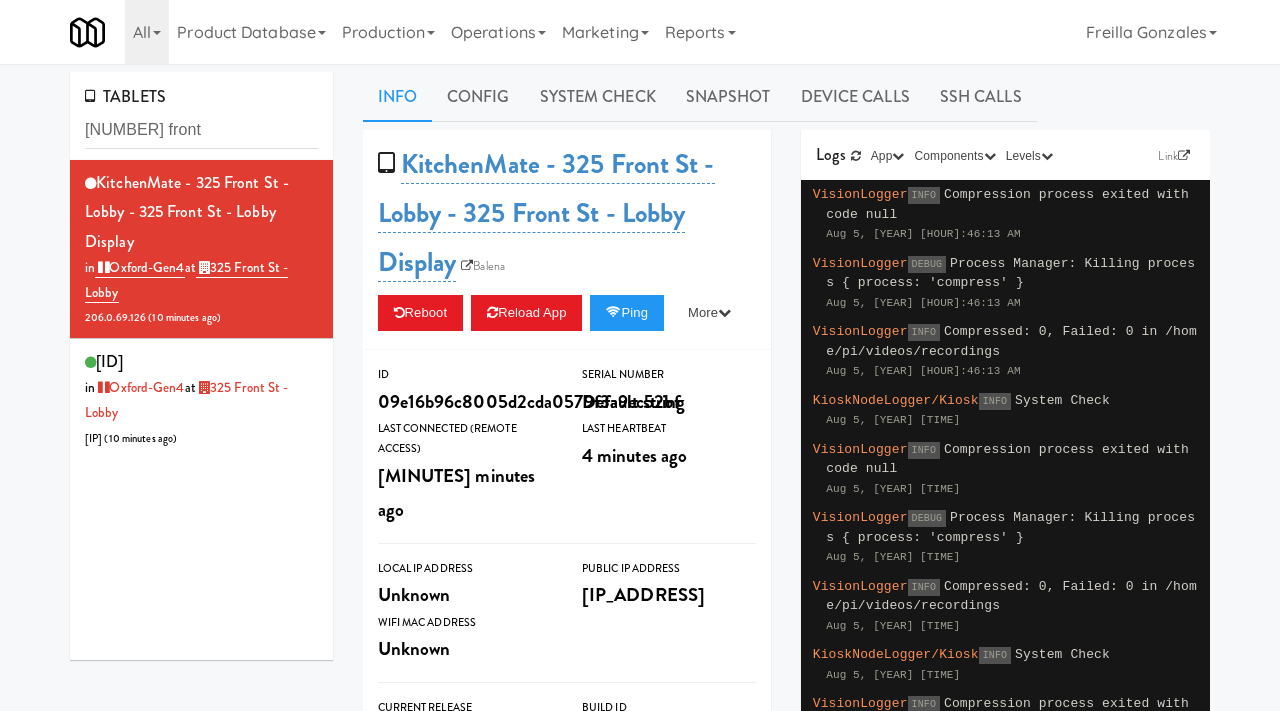 click on "KitchenMate - [NUMBER] [STREET] - Lobby - [NUMBER] [STREET] - Lobby Display  Balena  Reboot   Reload App  Ping More  Ping Server  Restart Server   Force Reload App Unlock Fridge Turn ON Maintenance" at bounding box center [567, 240] 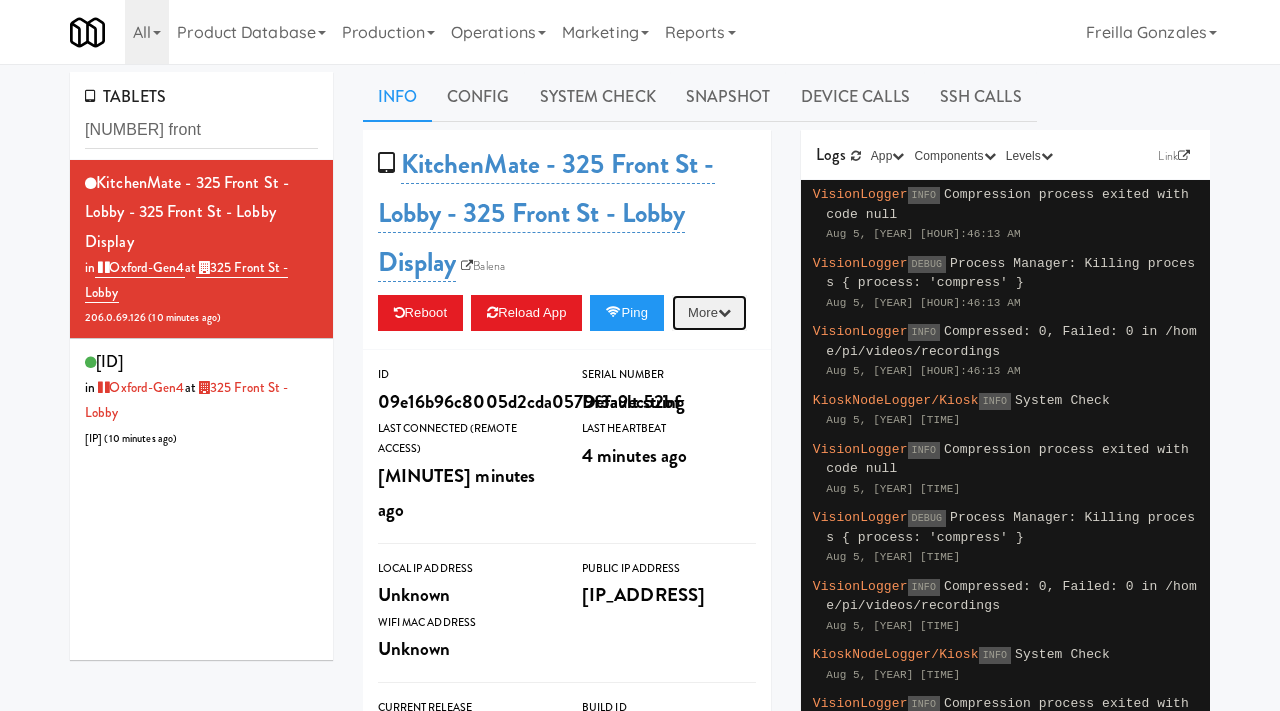 click at bounding box center (724, 312) 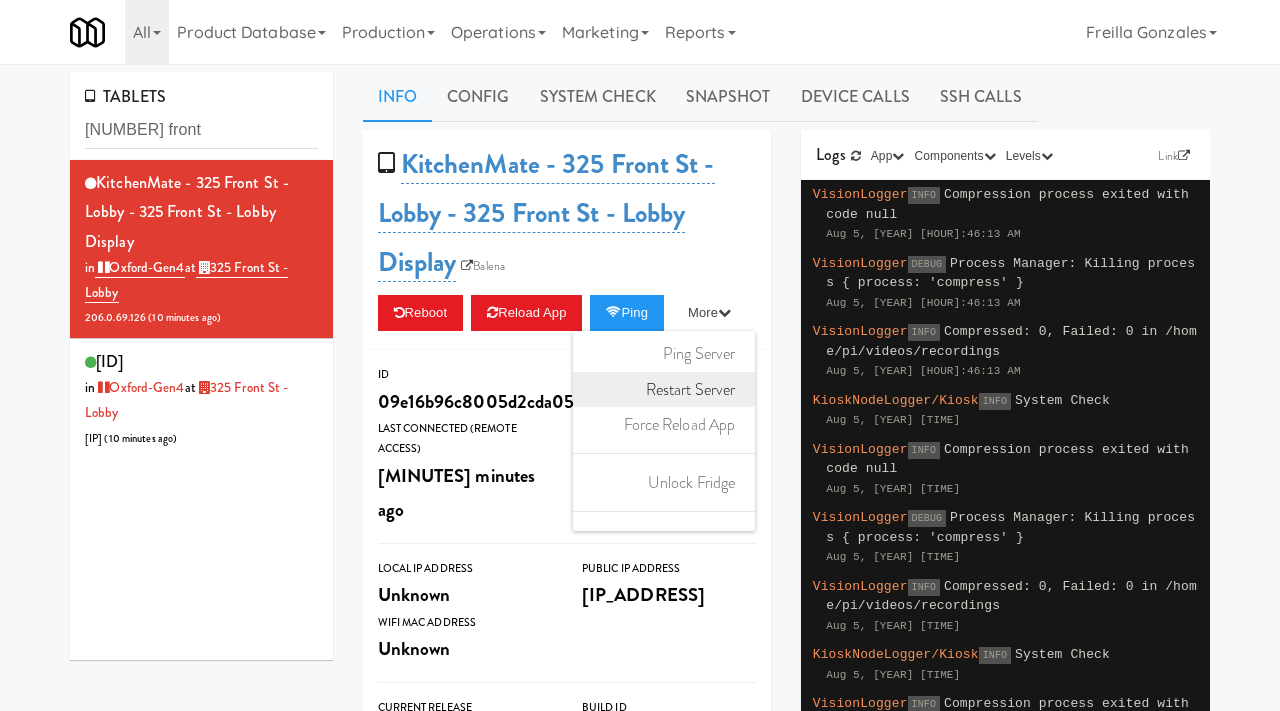 click on "Restart Server" at bounding box center [664, 390] 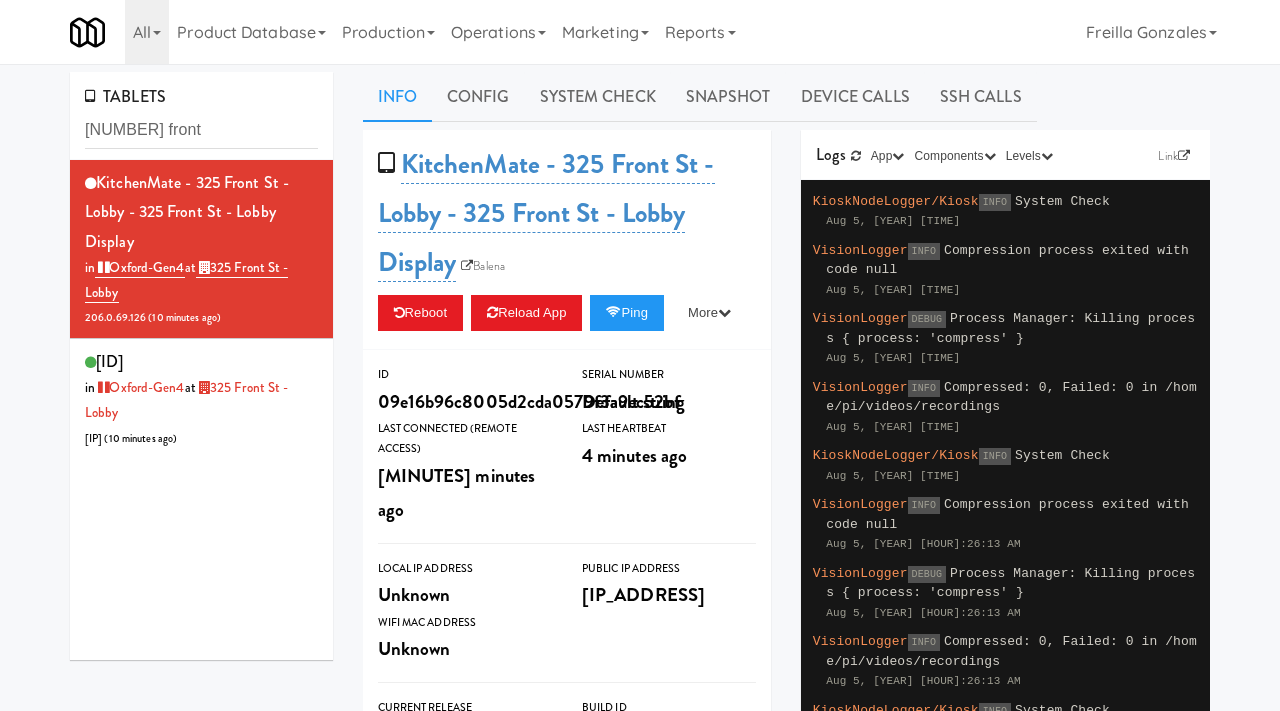 scroll, scrollTop: 274, scrollLeft: 0, axis: vertical 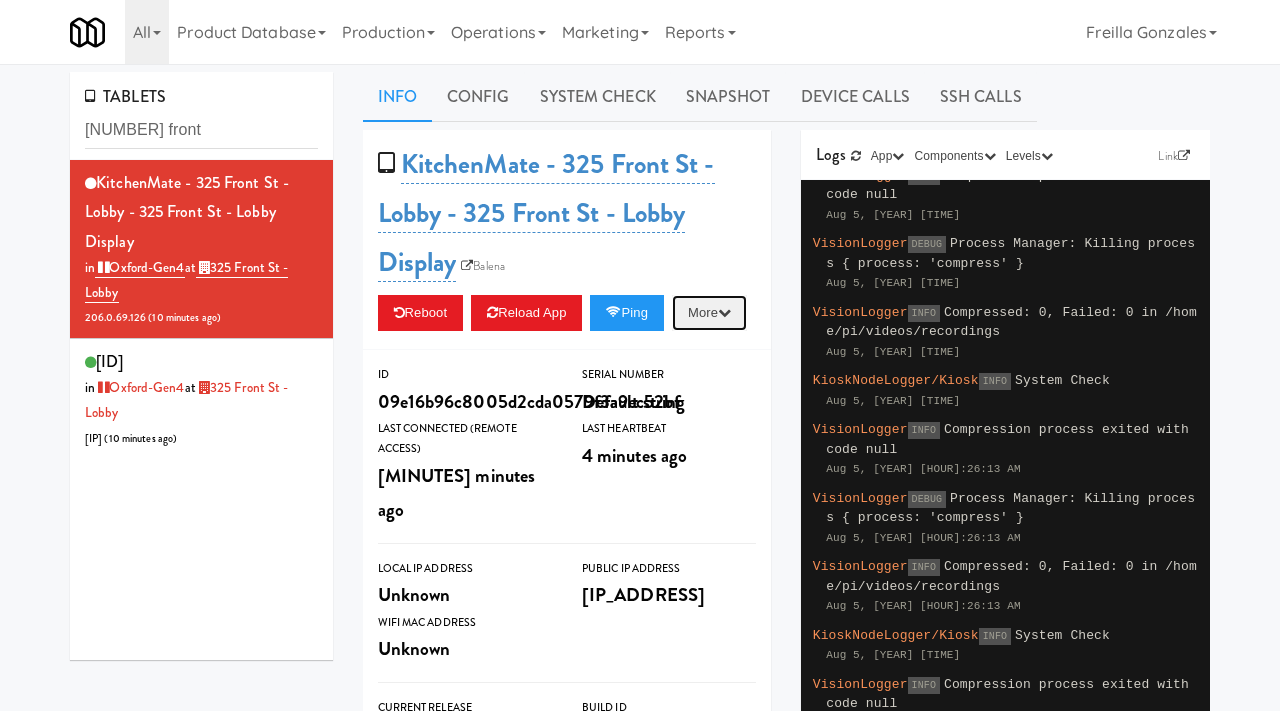 click on "More" at bounding box center (709, 313) 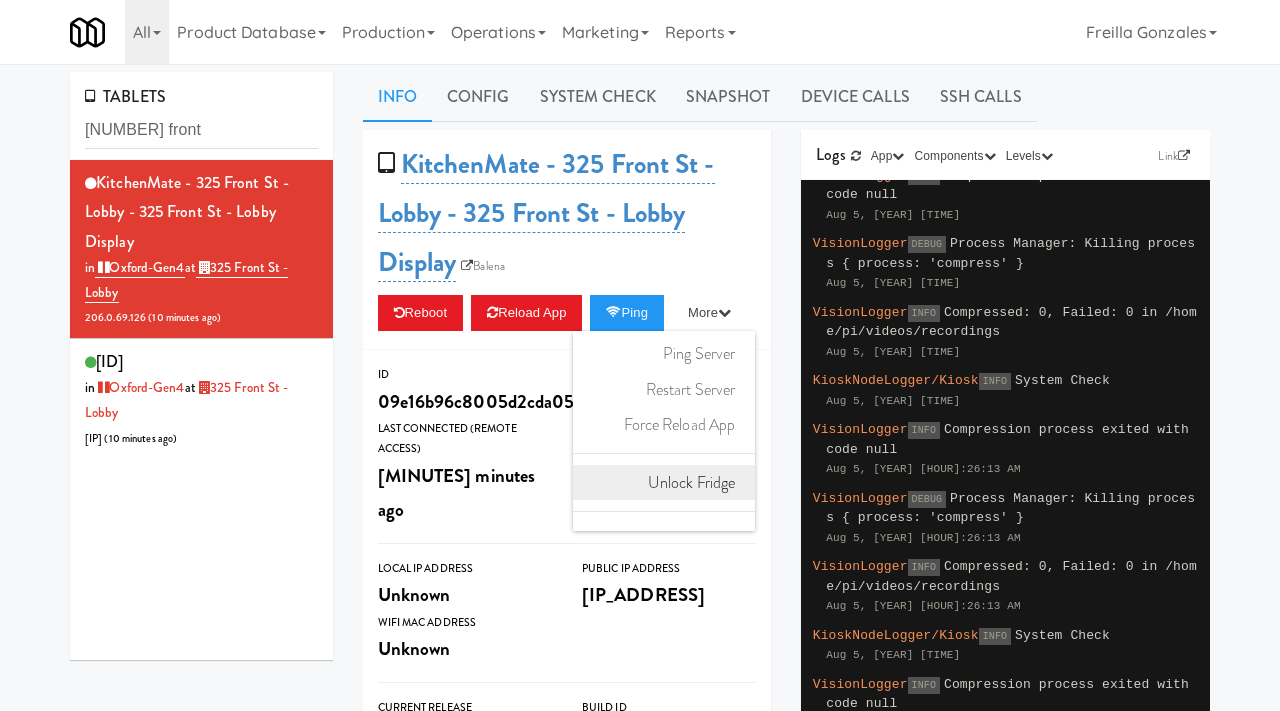 click on "Unlock Fridge" at bounding box center (664, 483) 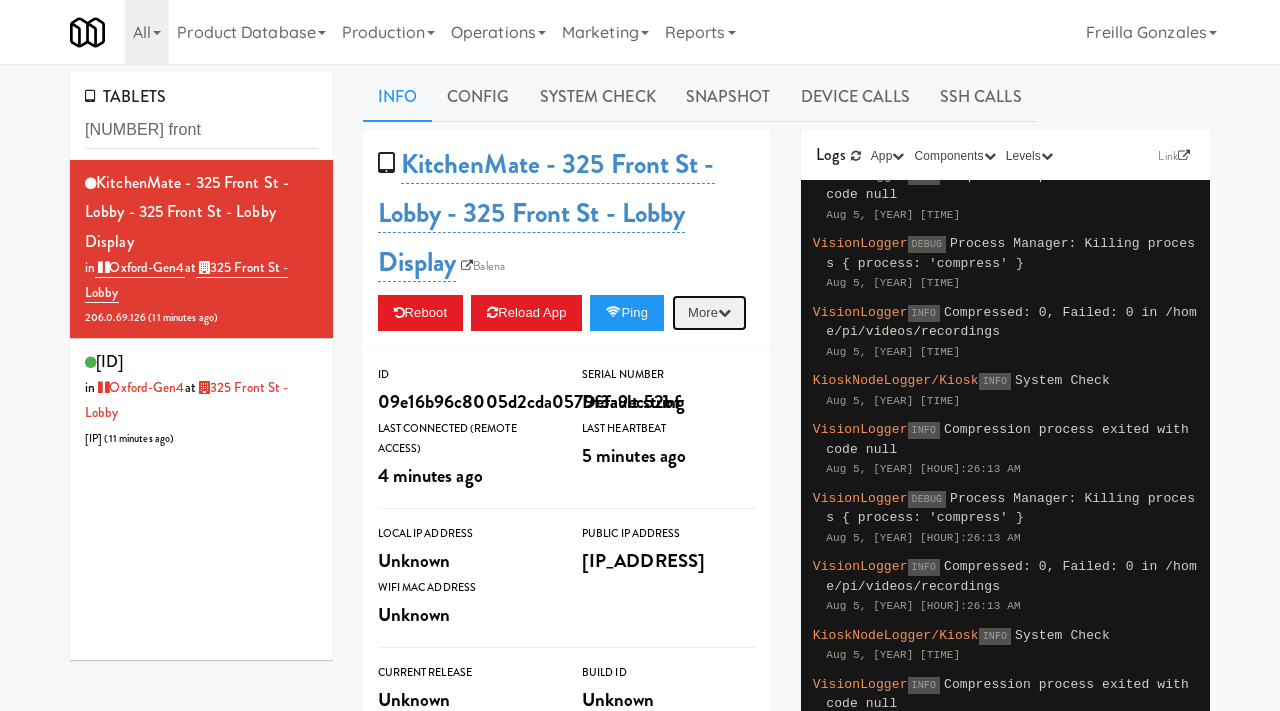 click at bounding box center [724, 312] 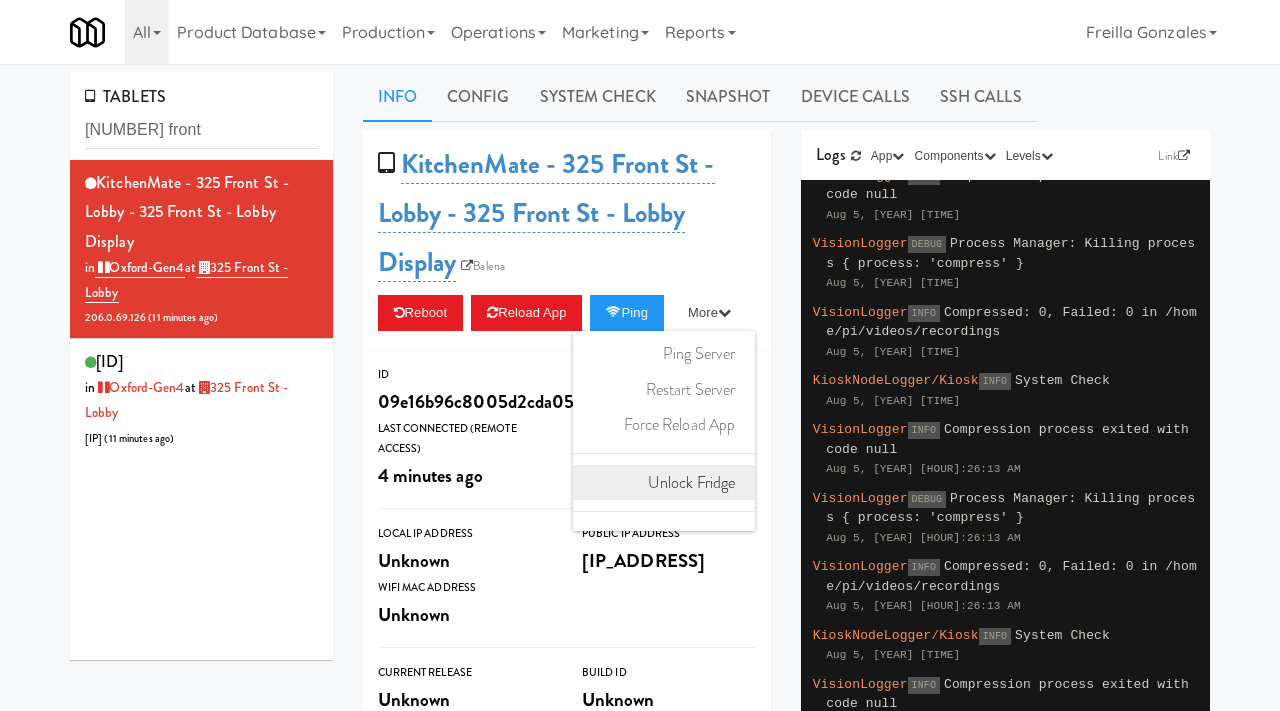 click on "Unlock Fridge" at bounding box center [664, 483] 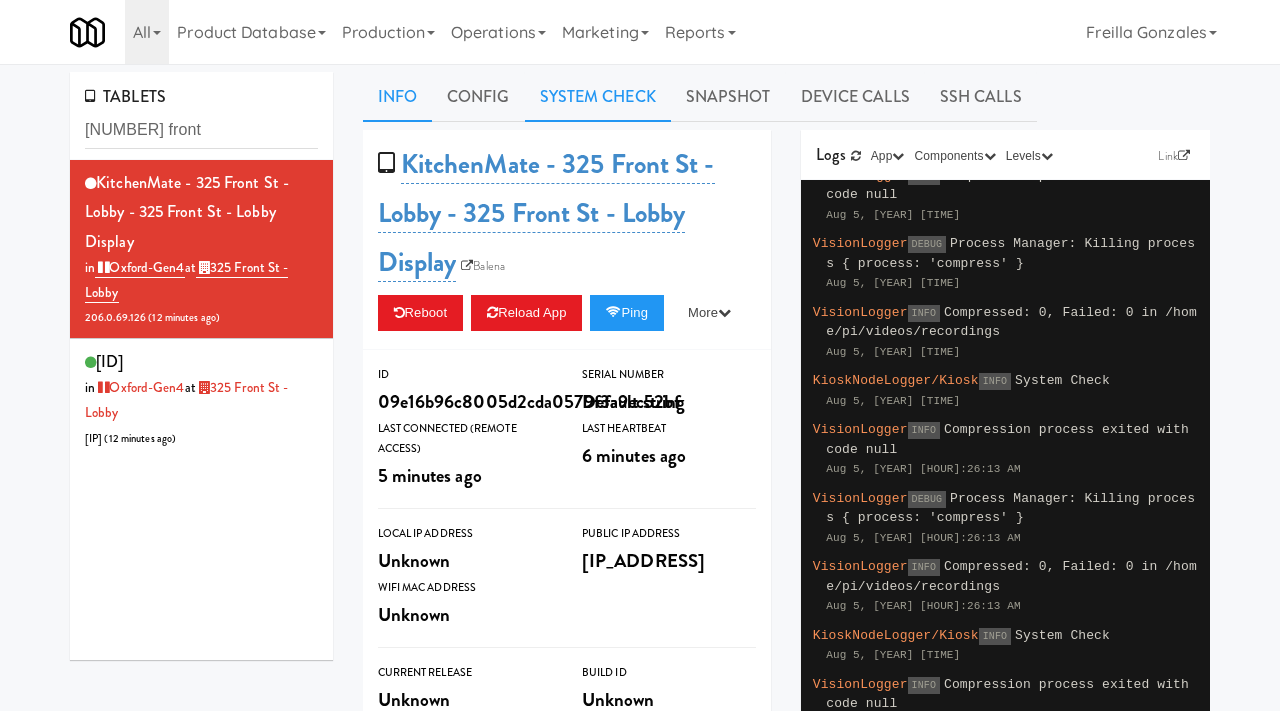 click on "System Check" at bounding box center (598, 97) 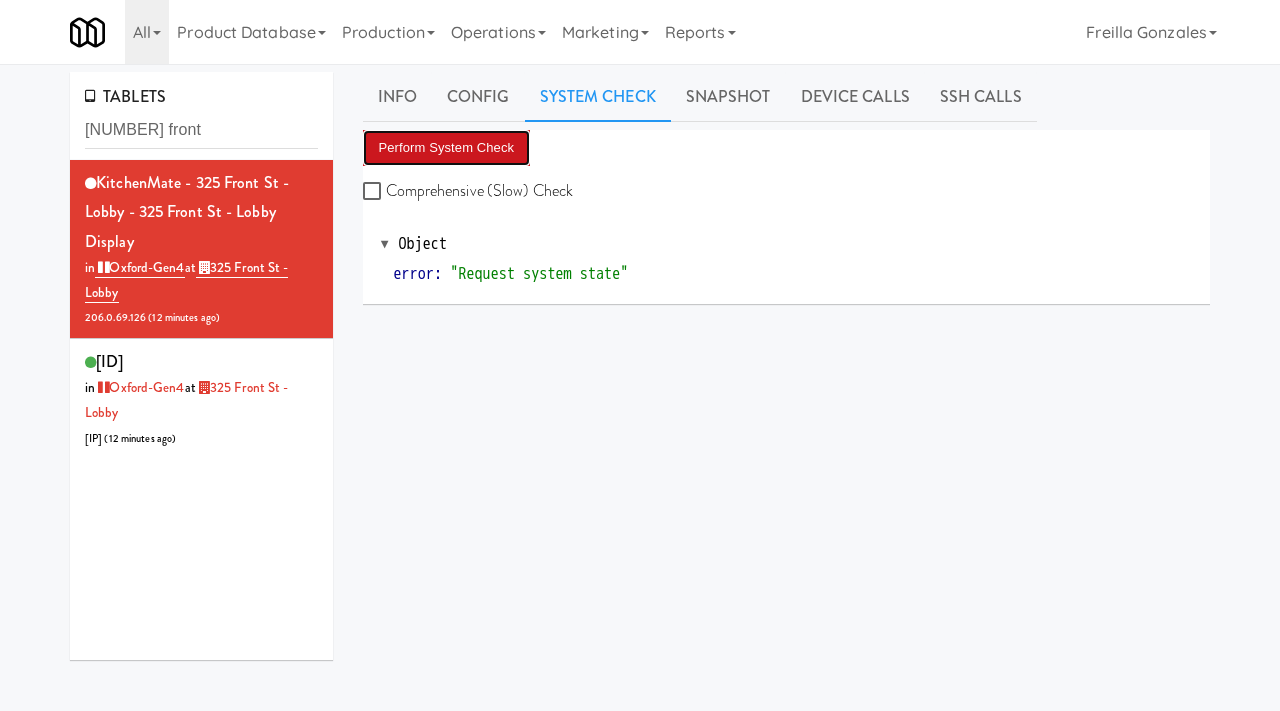 click on "Perform System Check" at bounding box center (447, 148) 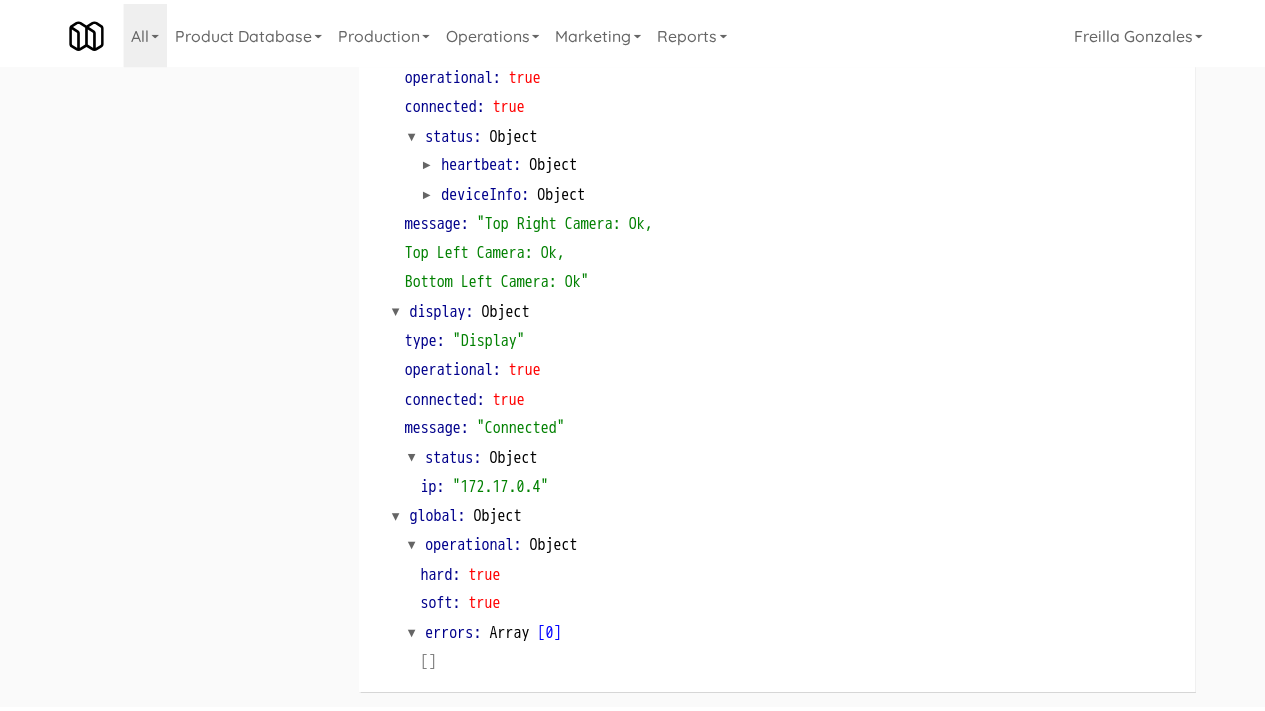 scroll, scrollTop: 0, scrollLeft: 0, axis: both 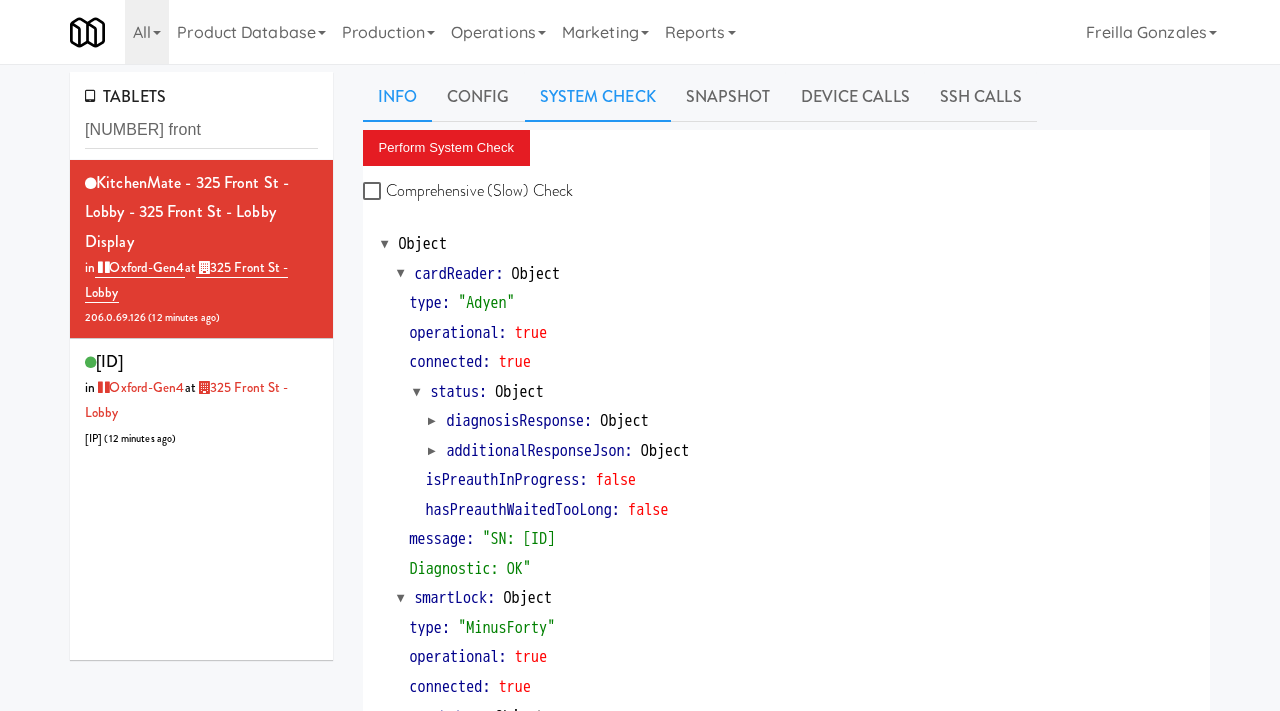 click on "Info" at bounding box center (397, 97) 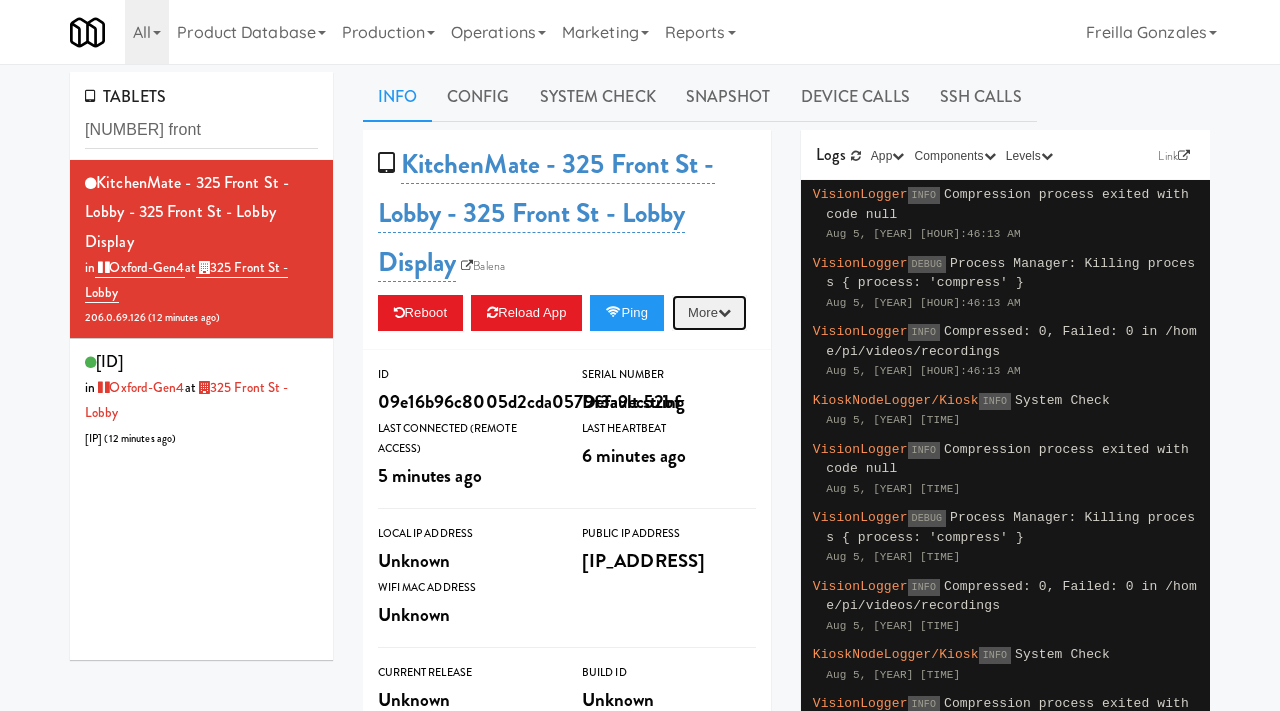 click on "More" at bounding box center (709, 313) 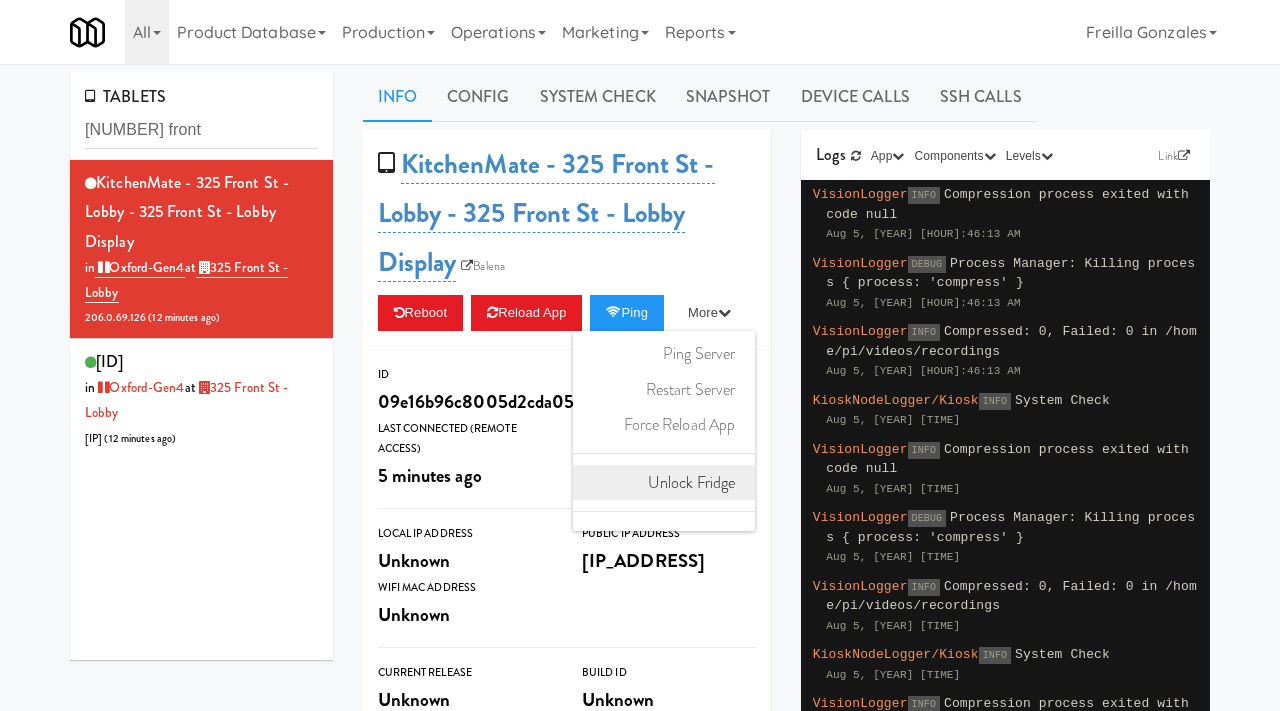 click on "Unlock Fridge" at bounding box center [664, 483] 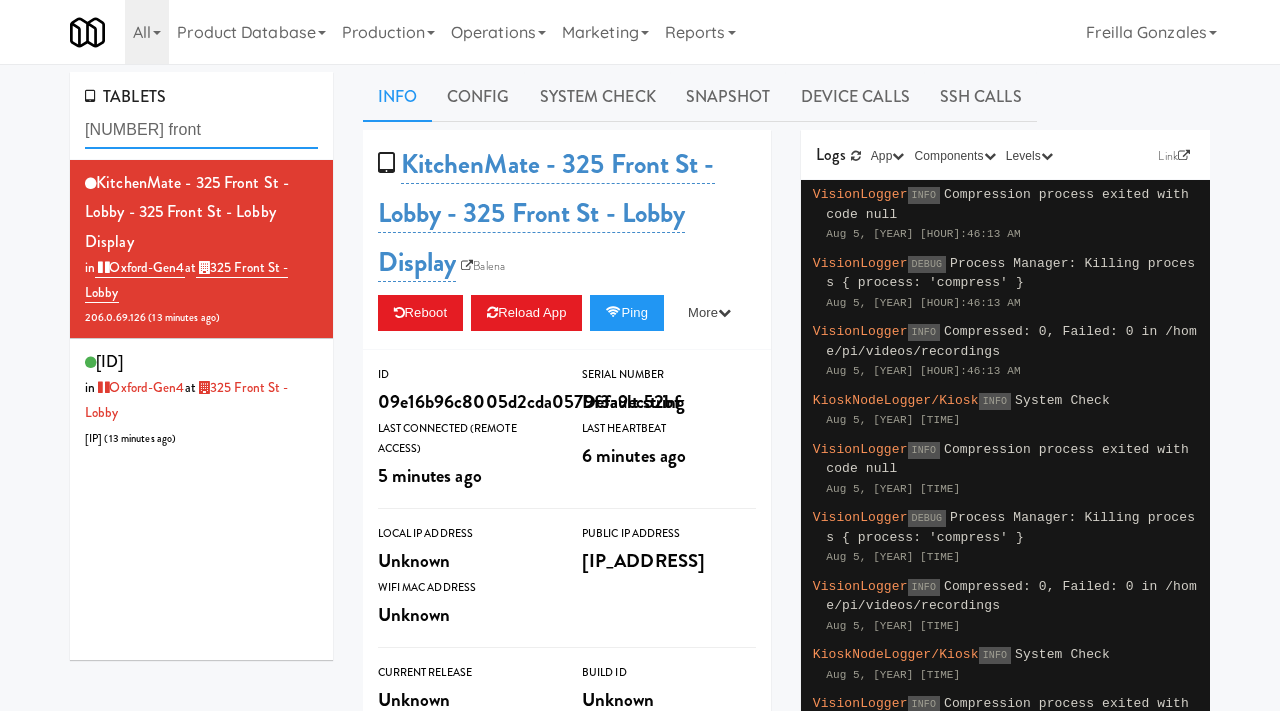 click on "[NUMBER] front" at bounding box center (201, 130) 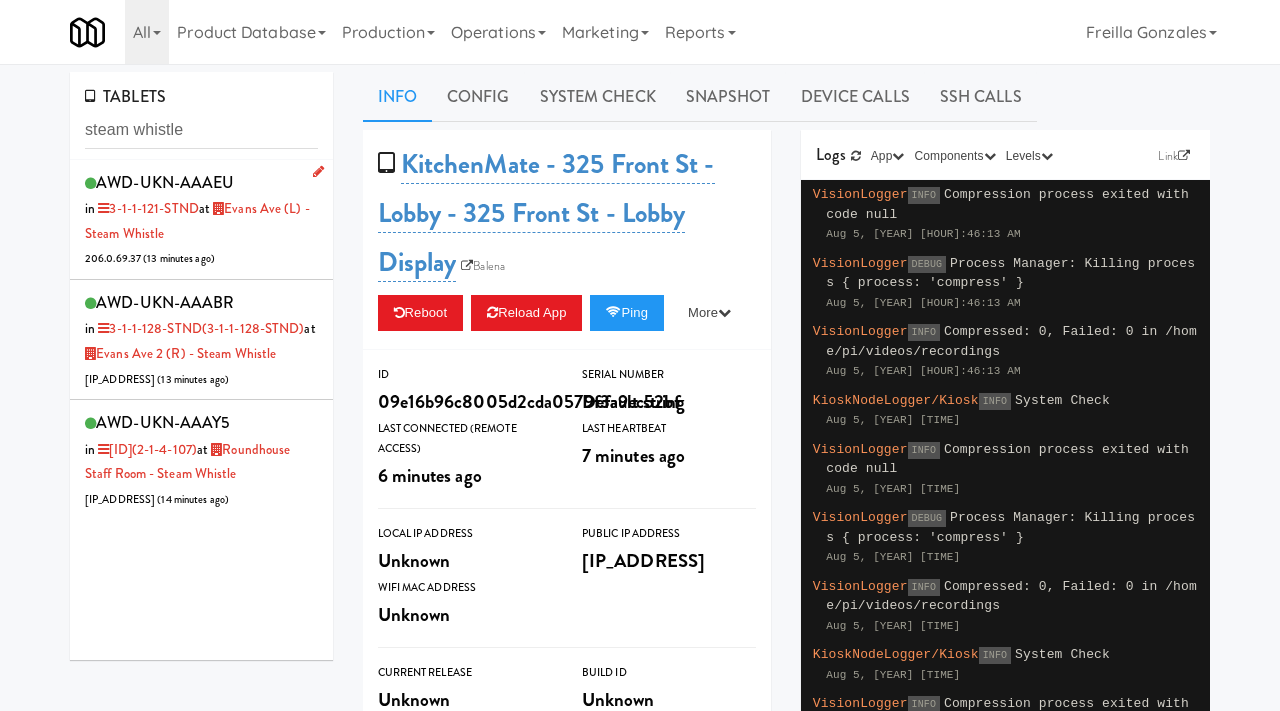 click on "AWD-UKN-AAAEU   in     3-1-1-121-STND  at     Evans Ave (L) - Steam Whistle [IP_ADDRESS] ( 13 minutes ago )" at bounding box center [201, 219] 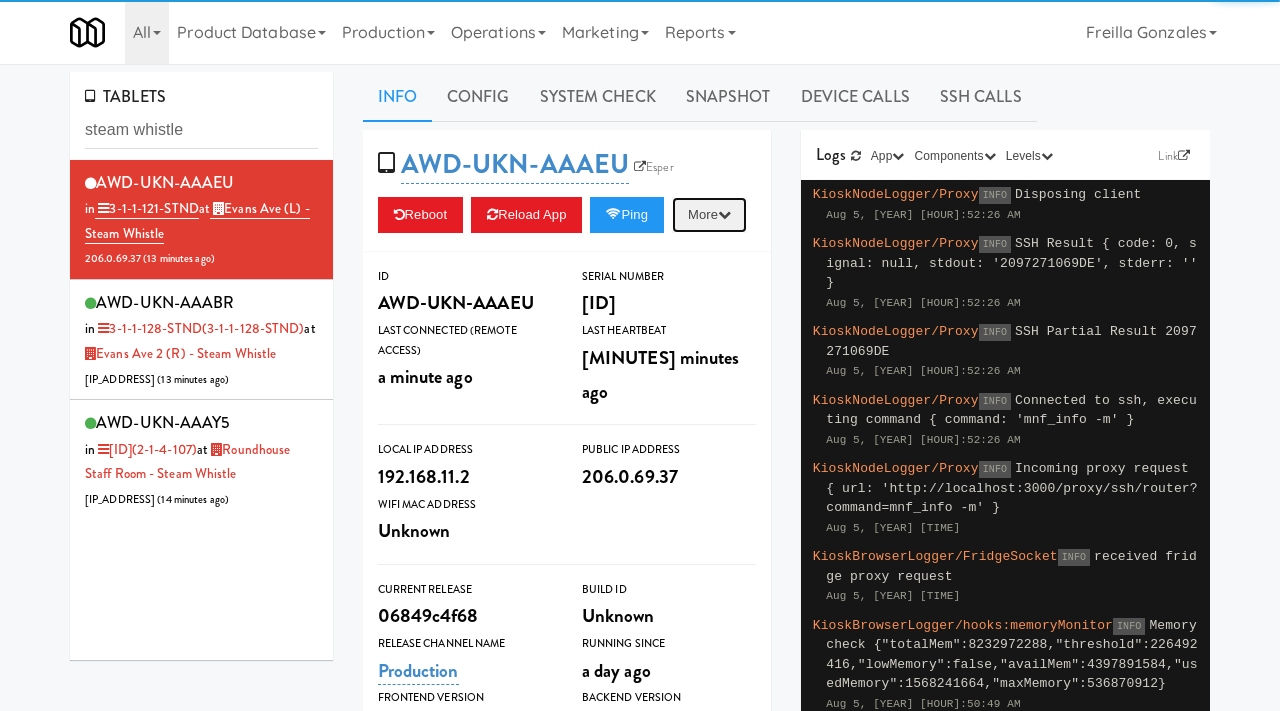 click on "More" at bounding box center [709, 215] 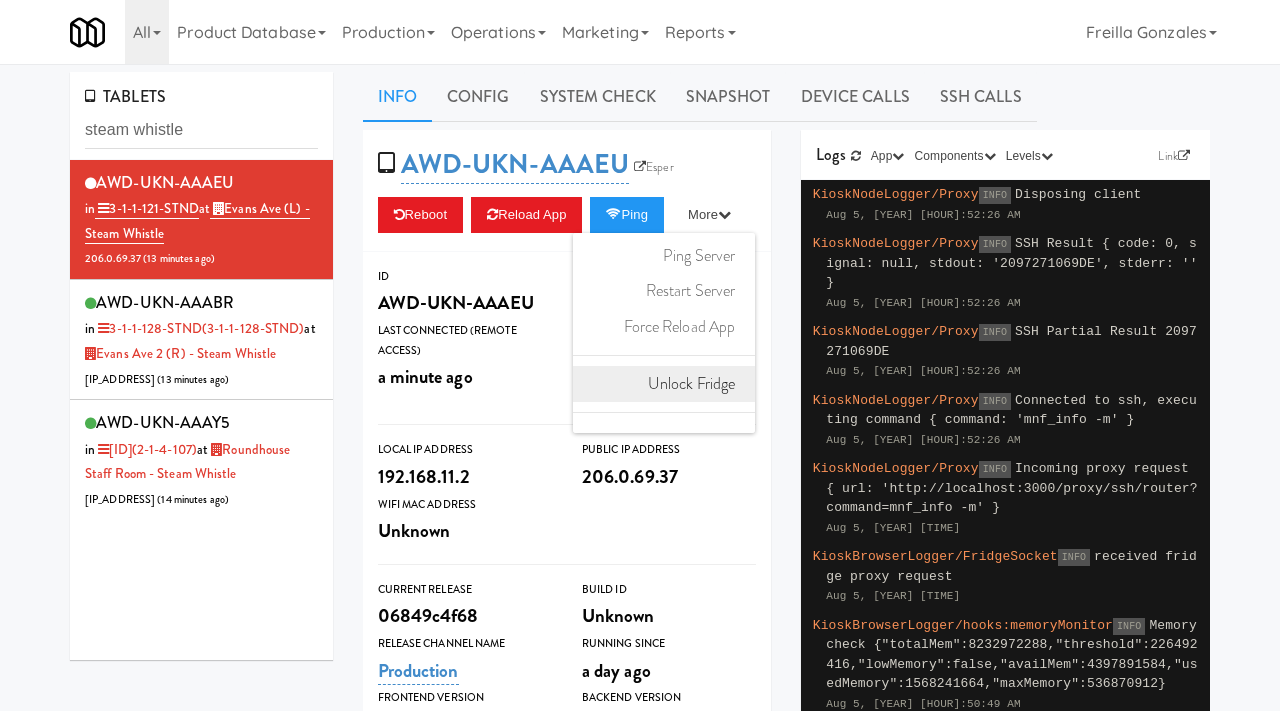 click on "Unlock Fridge" at bounding box center (664, 384) 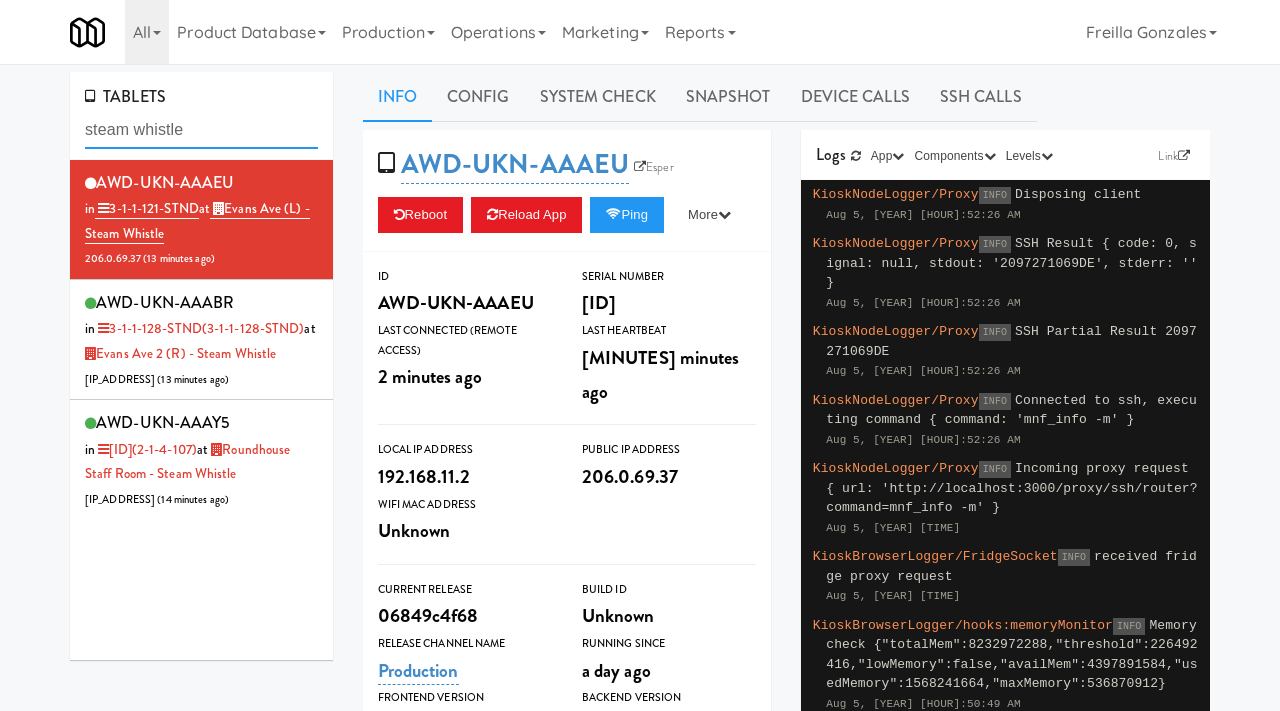 click on "steam whistle" at bounding box center [201, 130] 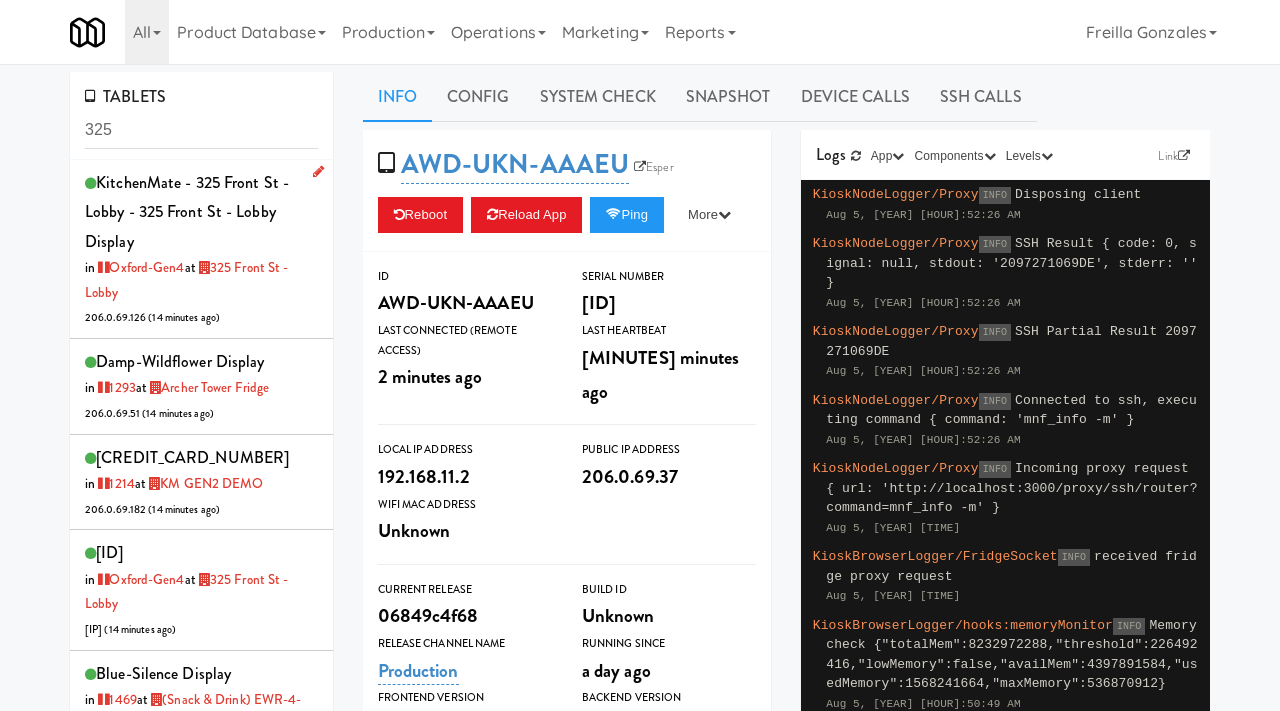 click on "KitchenMate - [NUMBER] [STREET] - Lobby - [NUMBER] [STREET] - Lobby Display   in     Oxford-Gen4  at     [NUMBER] [STREET] - Lobby [IP_ADDRESS] ( 14 minutes ago )" at bounding box center [201, 249] 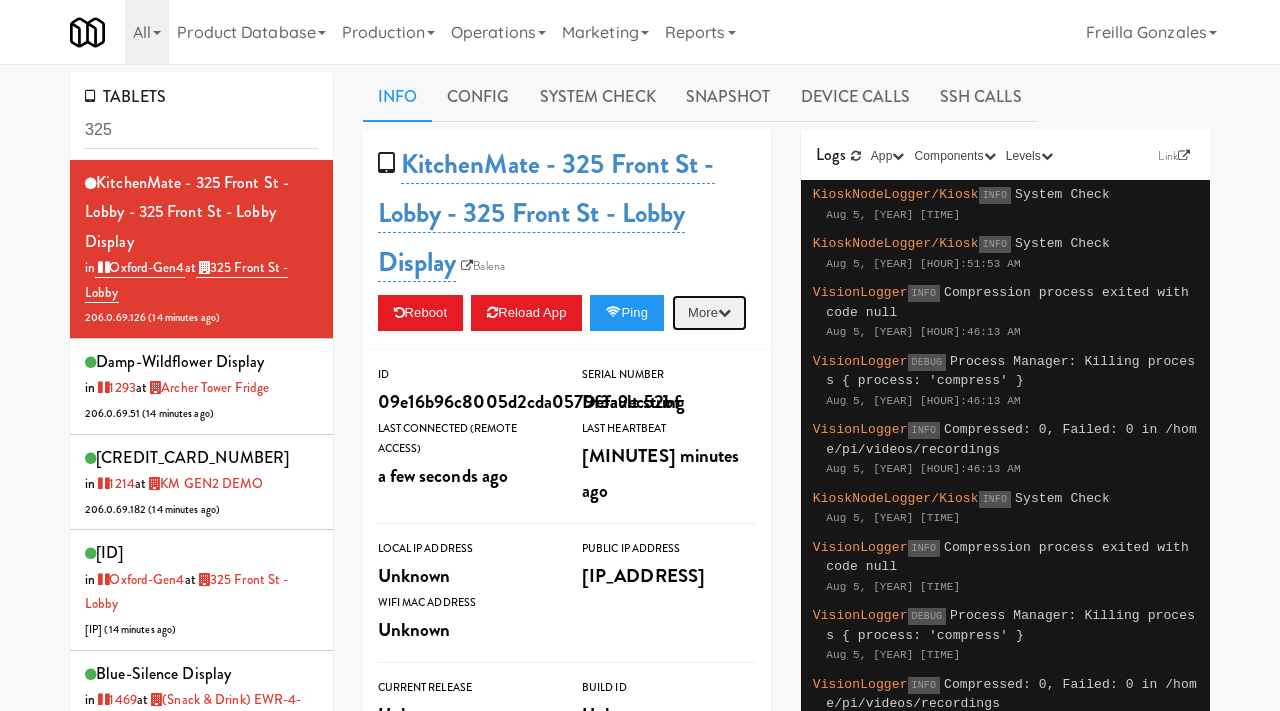 click on "More" at bounding box center (709, 313) 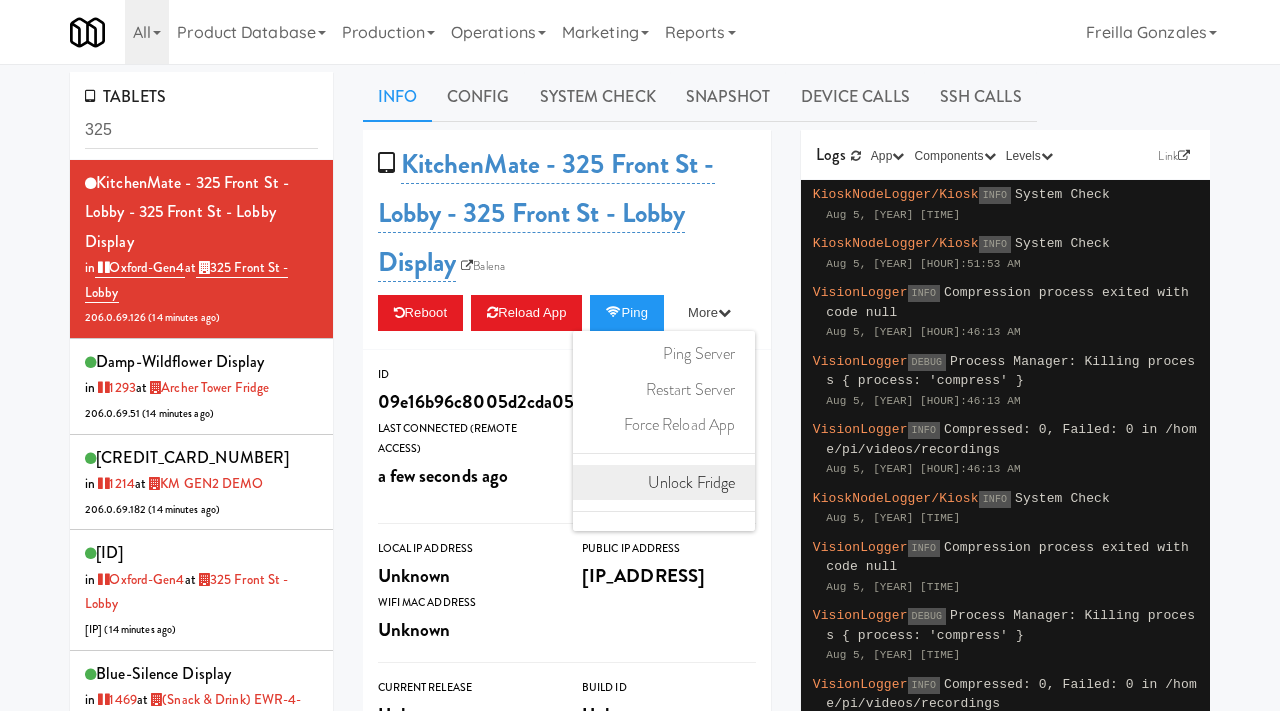 click on "Unlock Fridge" at bounding box center (664, 483) 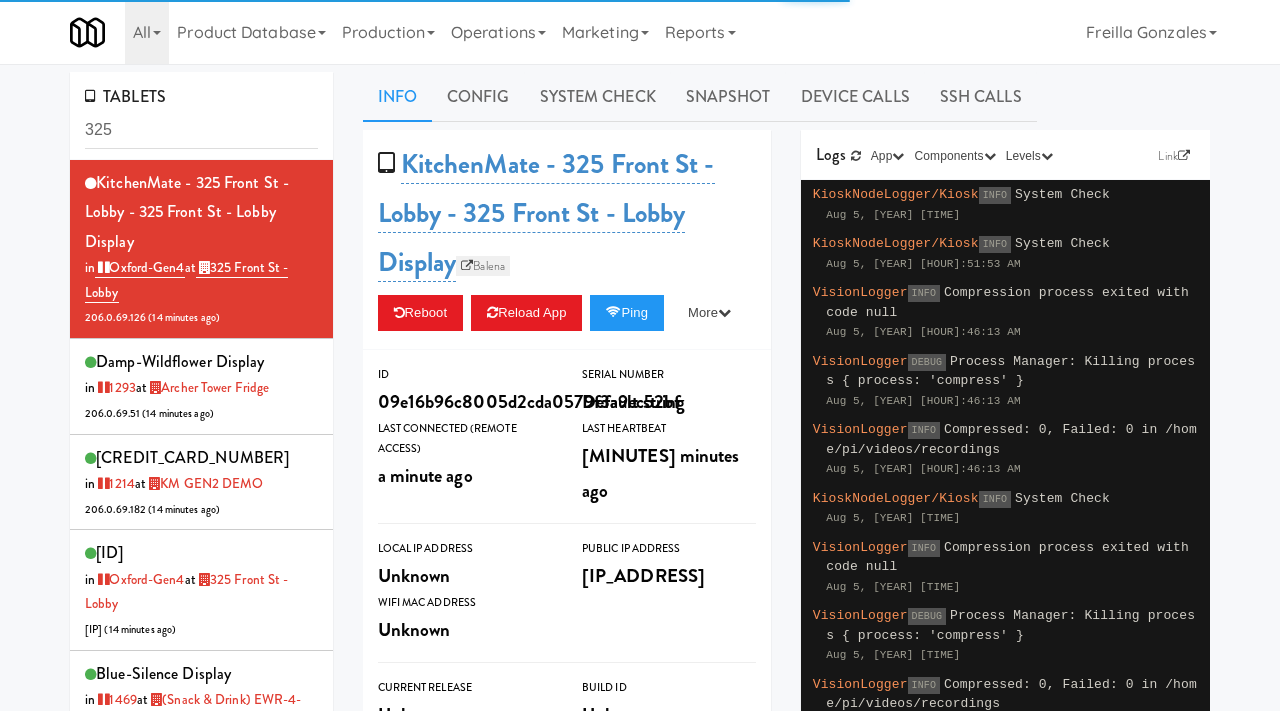 click on "Balena" at bounding box center [483, 266] 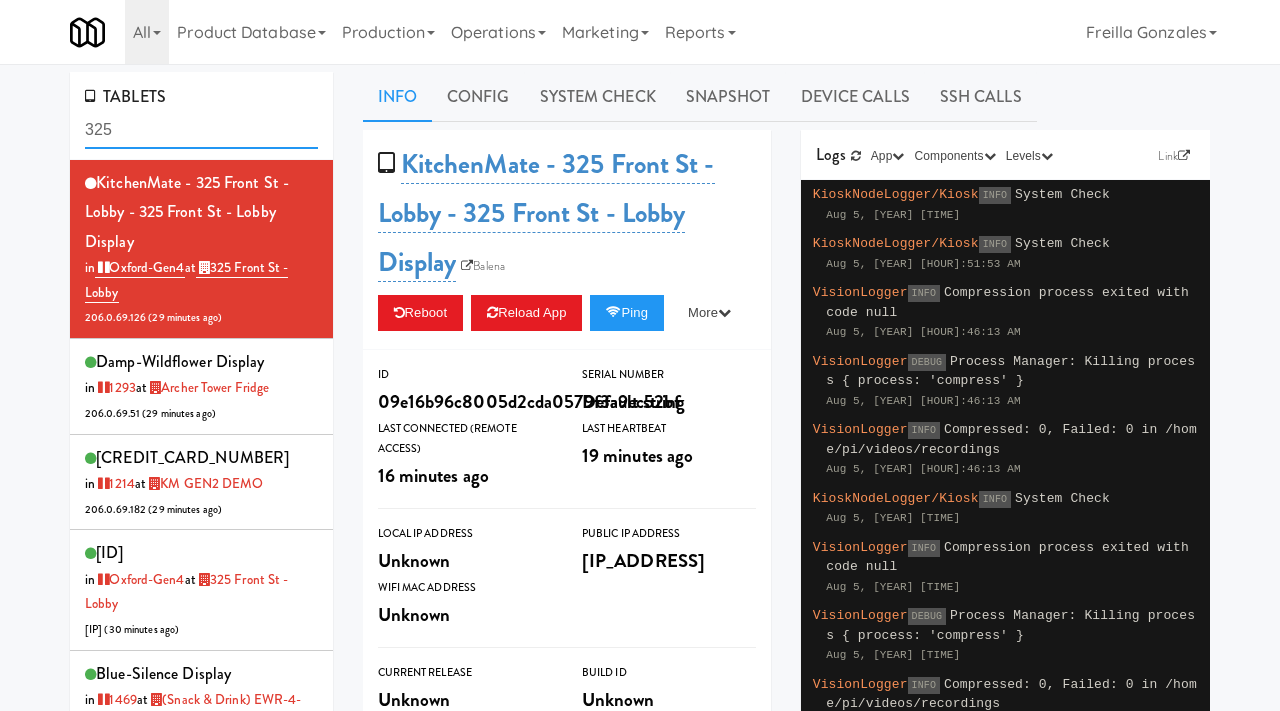 drag, startPoint x: 164, startPoint y: 121, endPoint x: 54, endPoint y: 131, distance: 110.45361 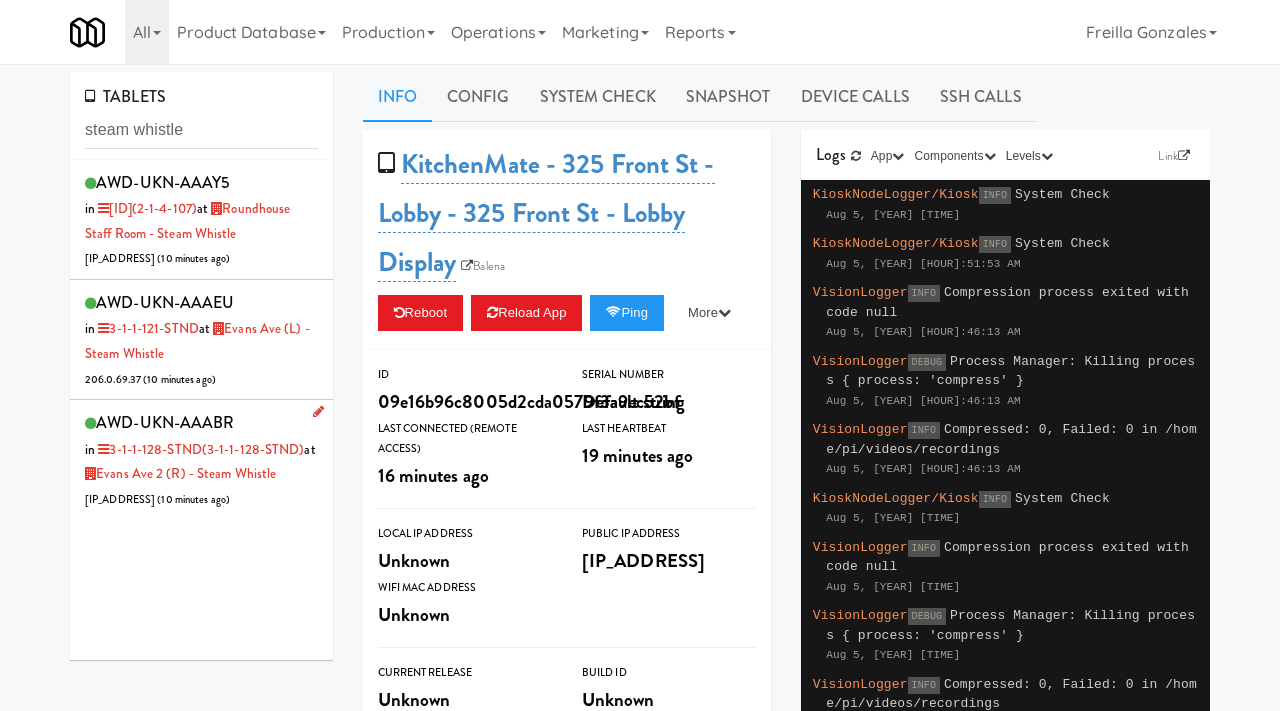 click on "[ID]   in     [ID]  at     [STREET] [LOCATION] [IP] ( [MINUTES] minutes ago )" at bounding box center (201, 459) 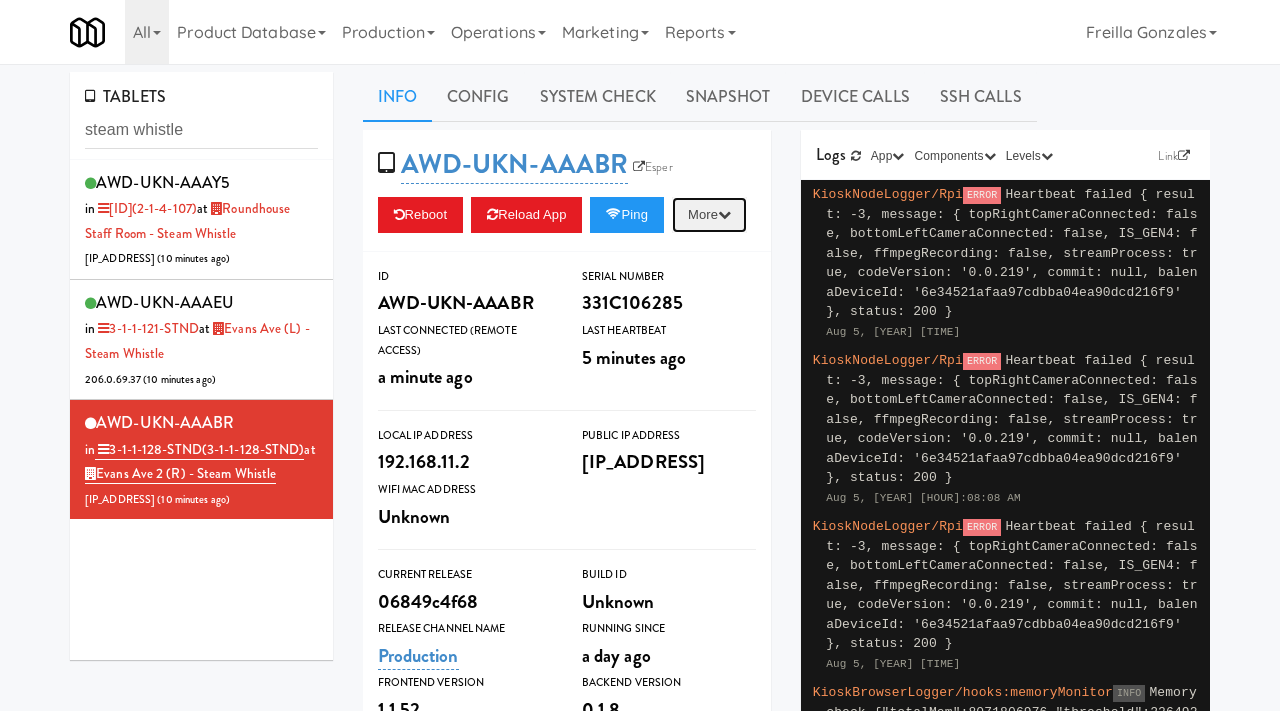 click at bounding box center (724, 214) 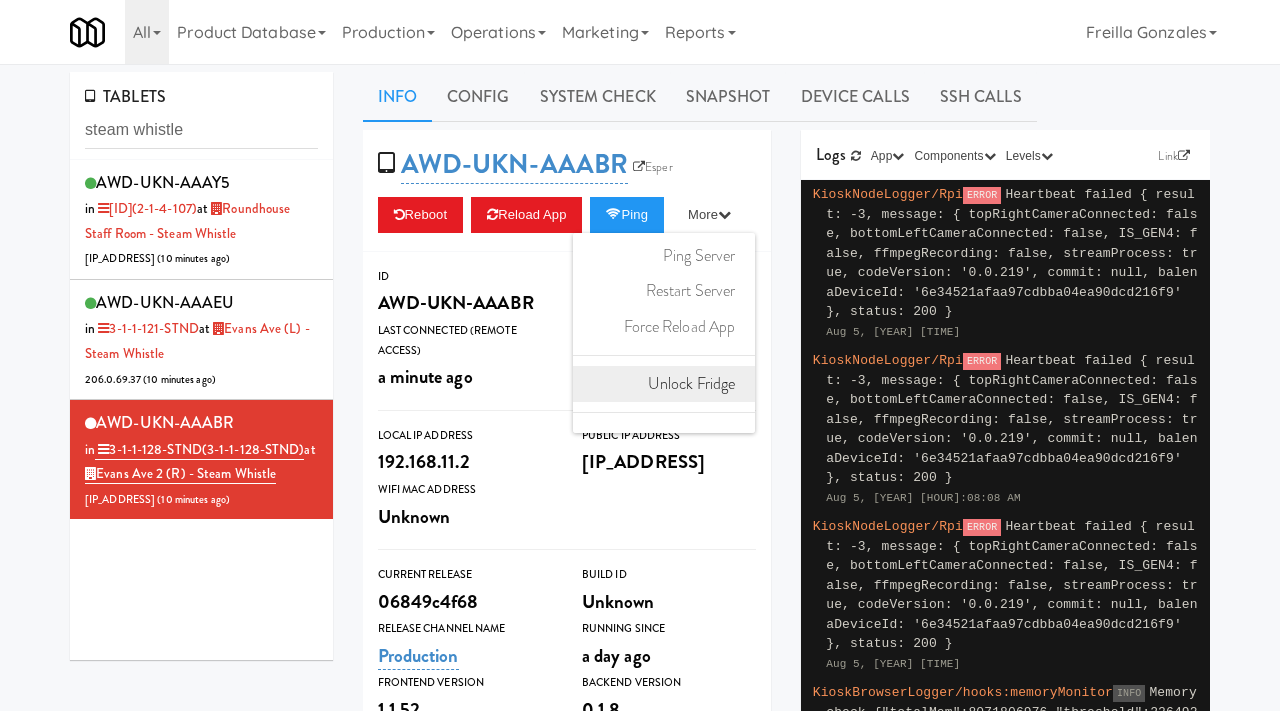 click on "Unlock Fridge" at bounding box center (664, 384) 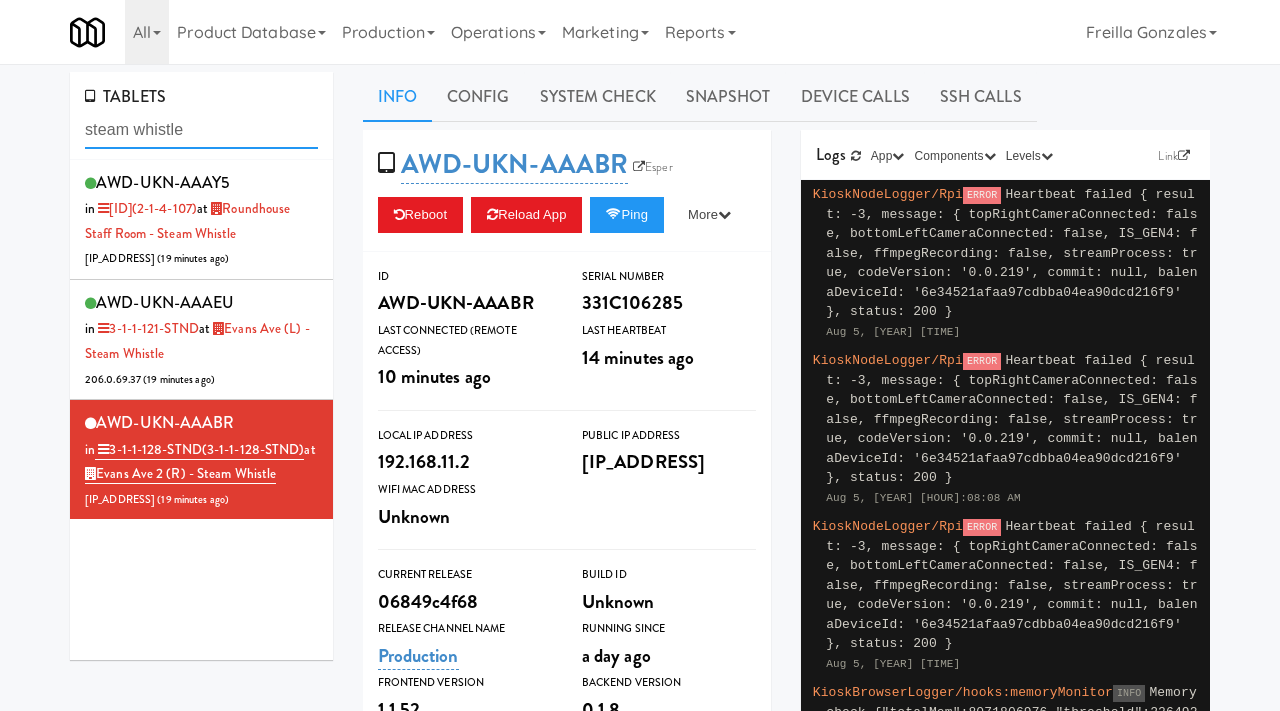 click on "steam whistle" at bounding box center [201, 130] 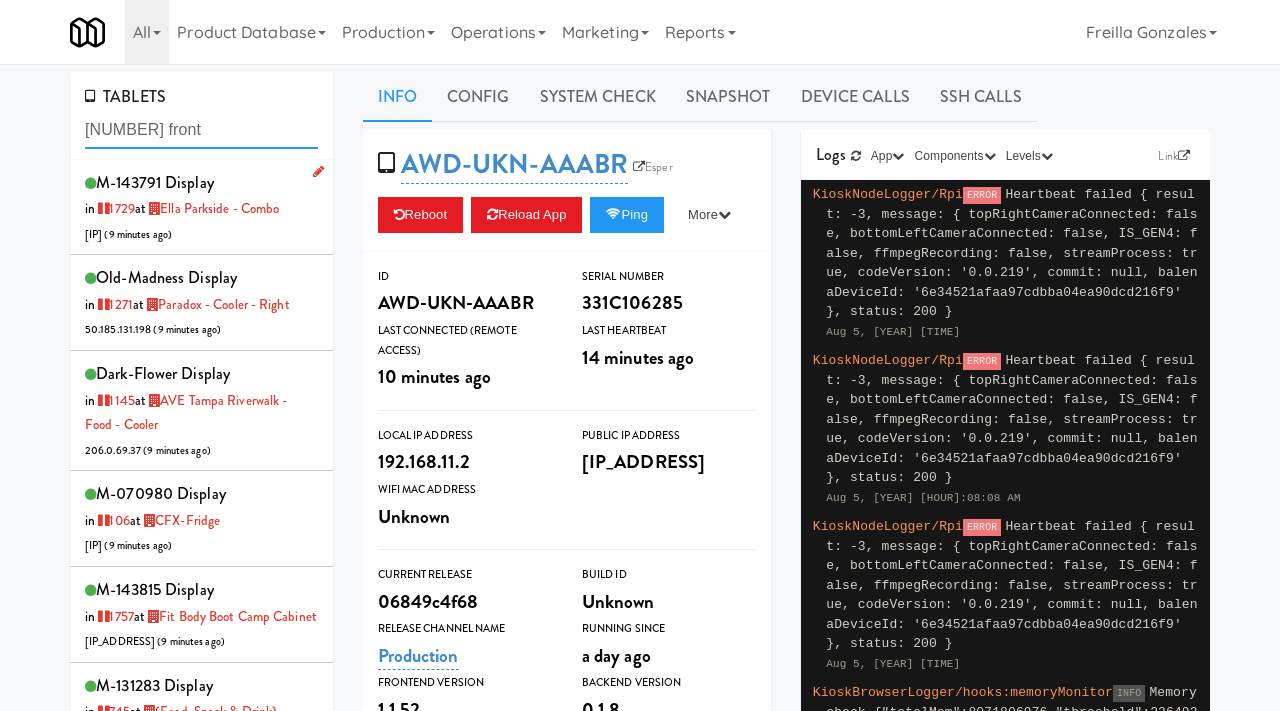 type on "[NUMBER] front" 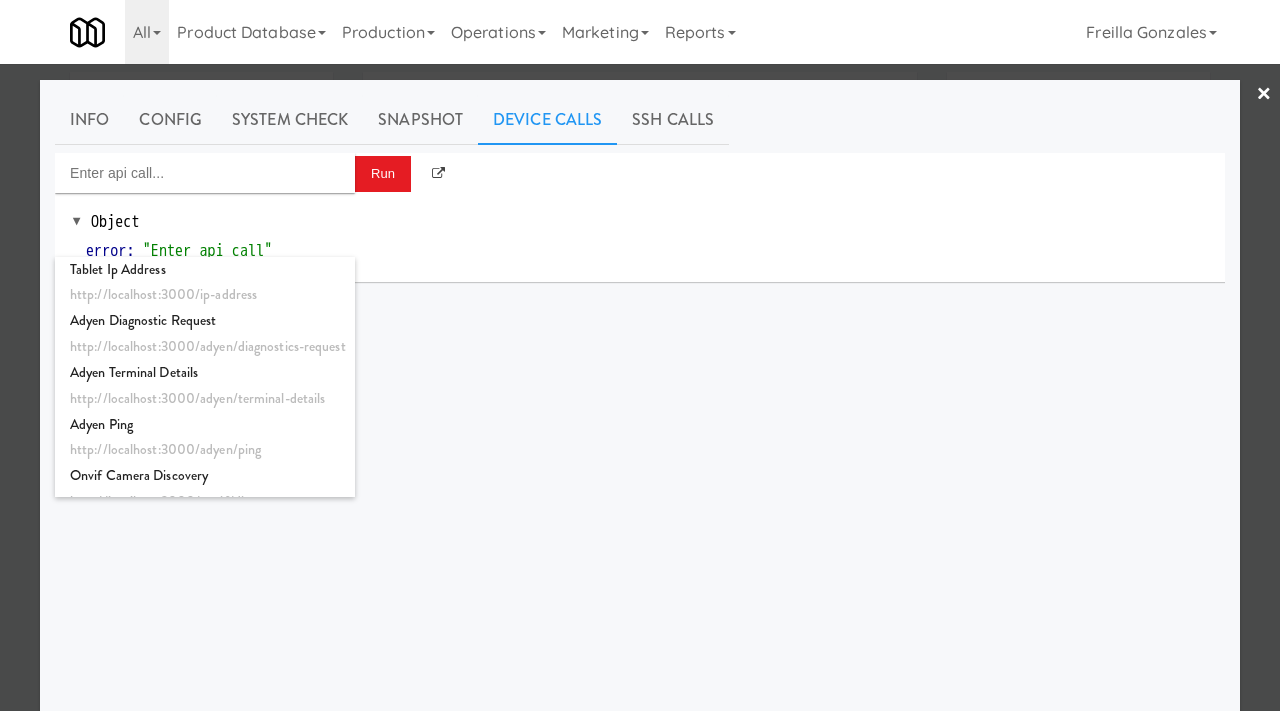 scroll, scrollTop: 64, scrollLeft: 0, axis: vertical 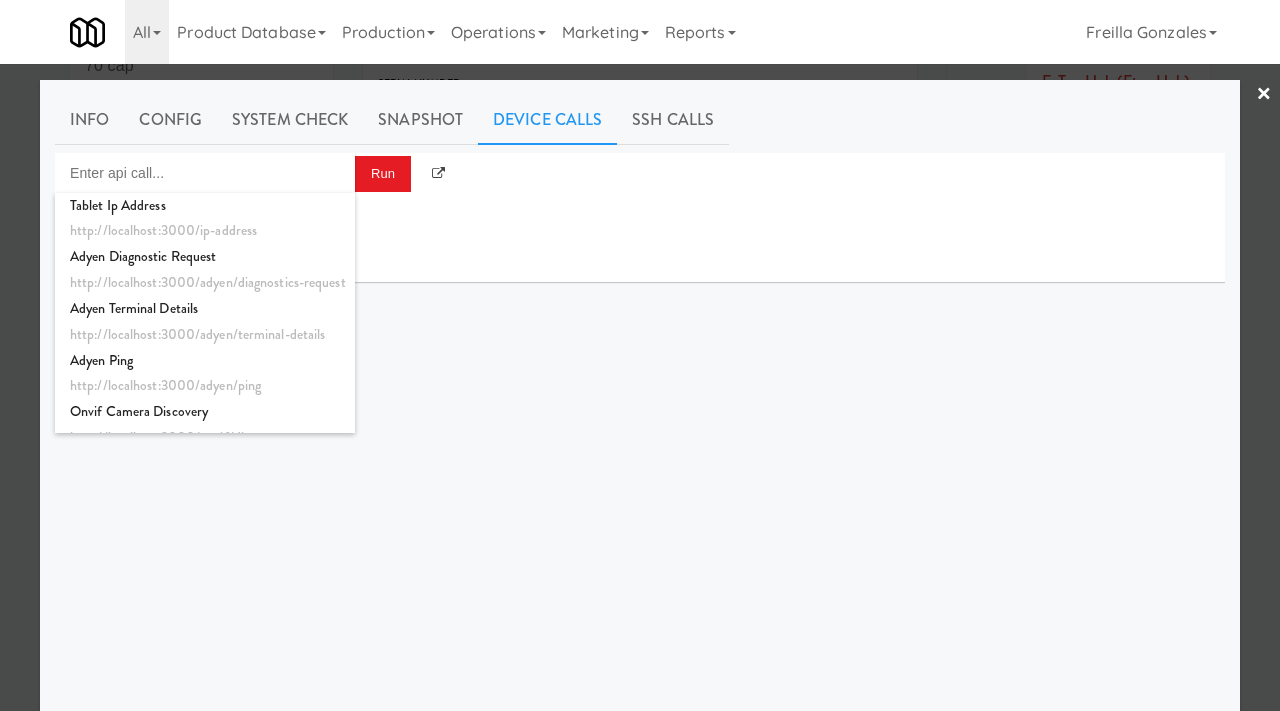 click at bounding box center [640, 355] 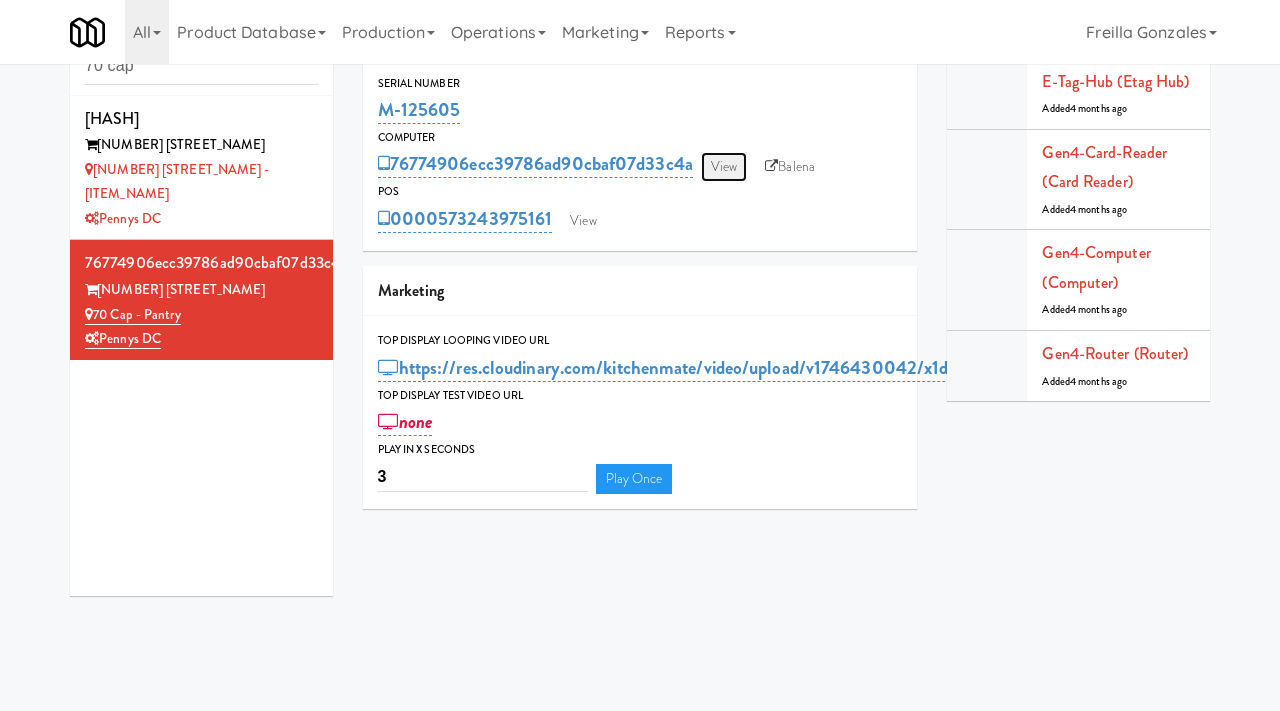 click on "View" at bounding box center (724, 167) 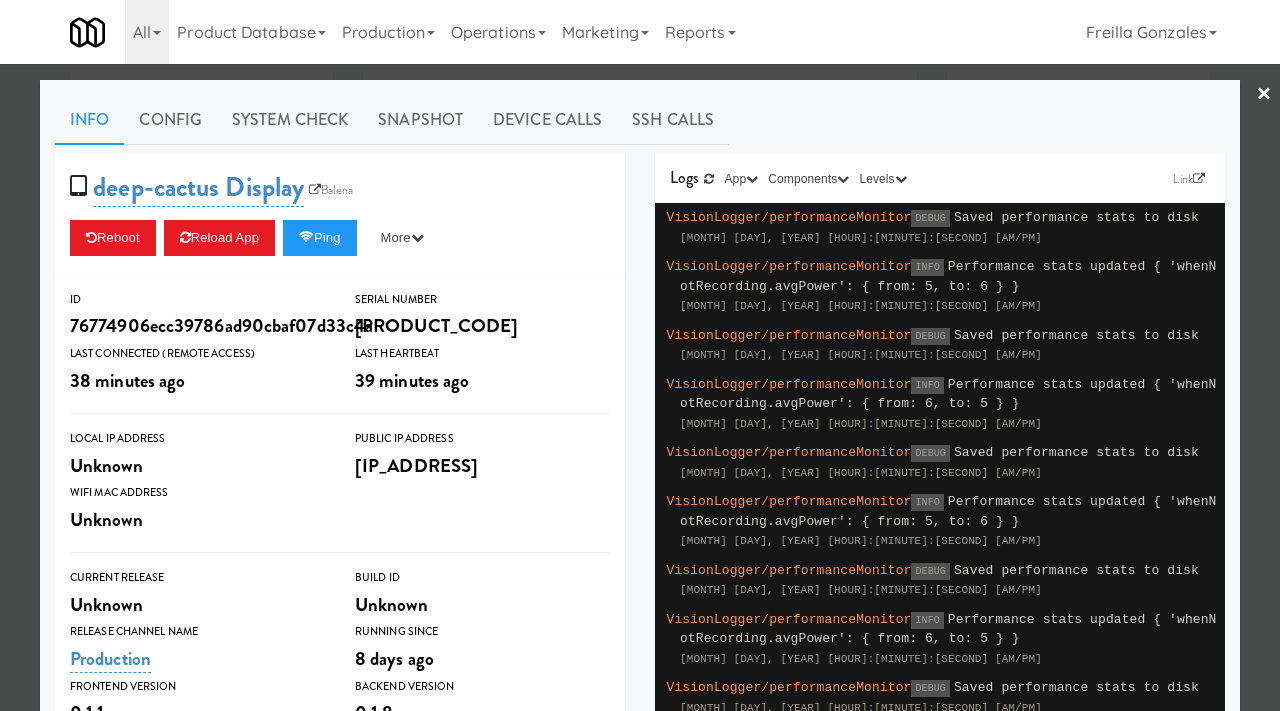 scroll, scrollTop: 64, scrollLeft: 0, axis: vertical 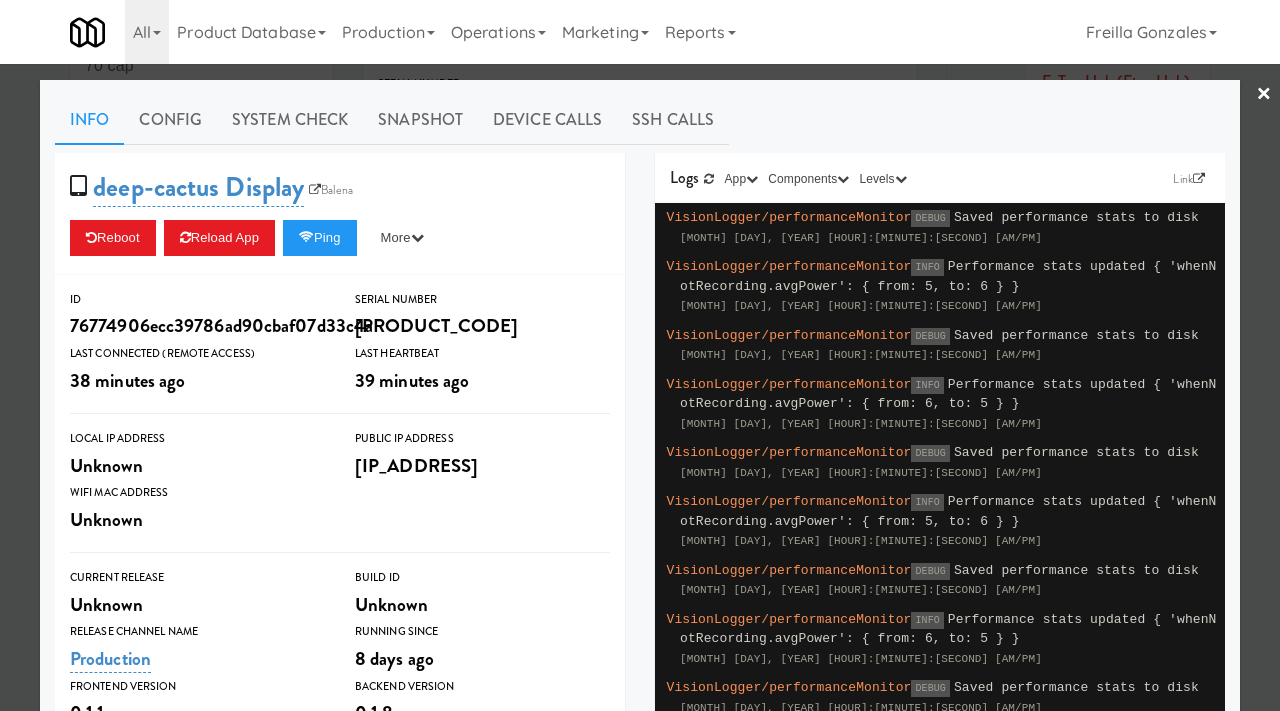 click at bounding box center [640, 355] 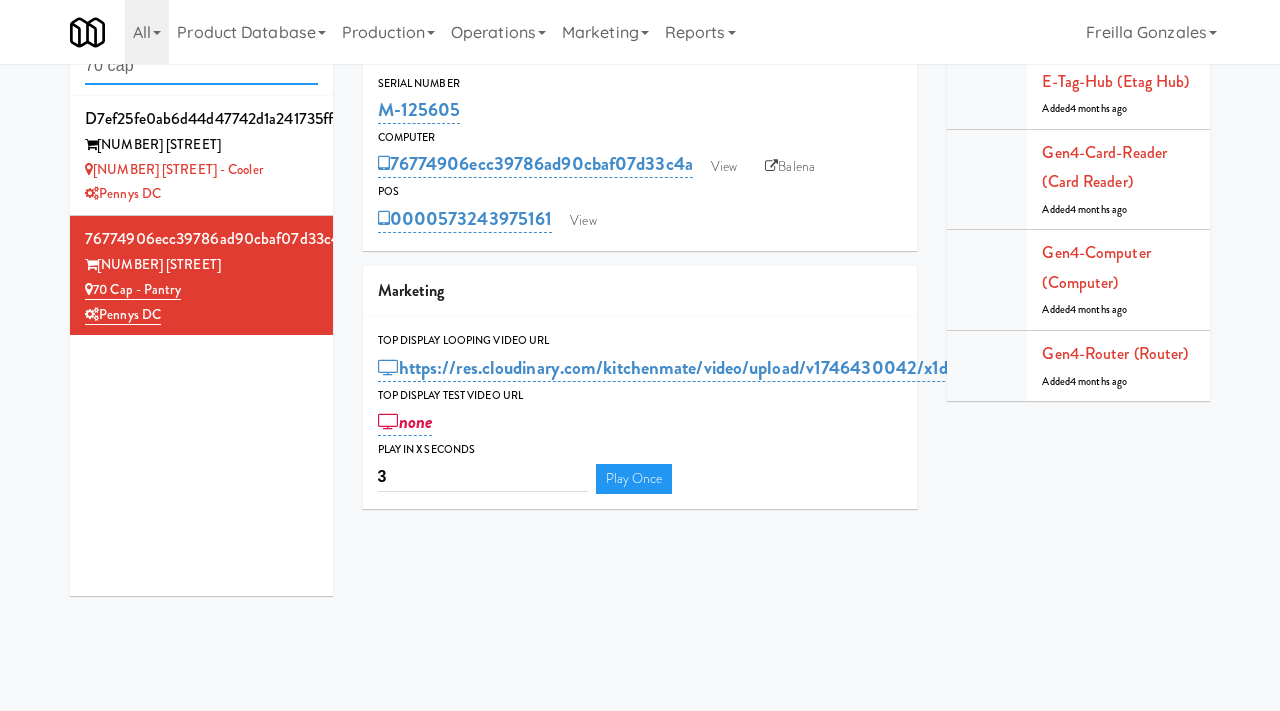 click on "70 cap" at bounding box center [201, 66] 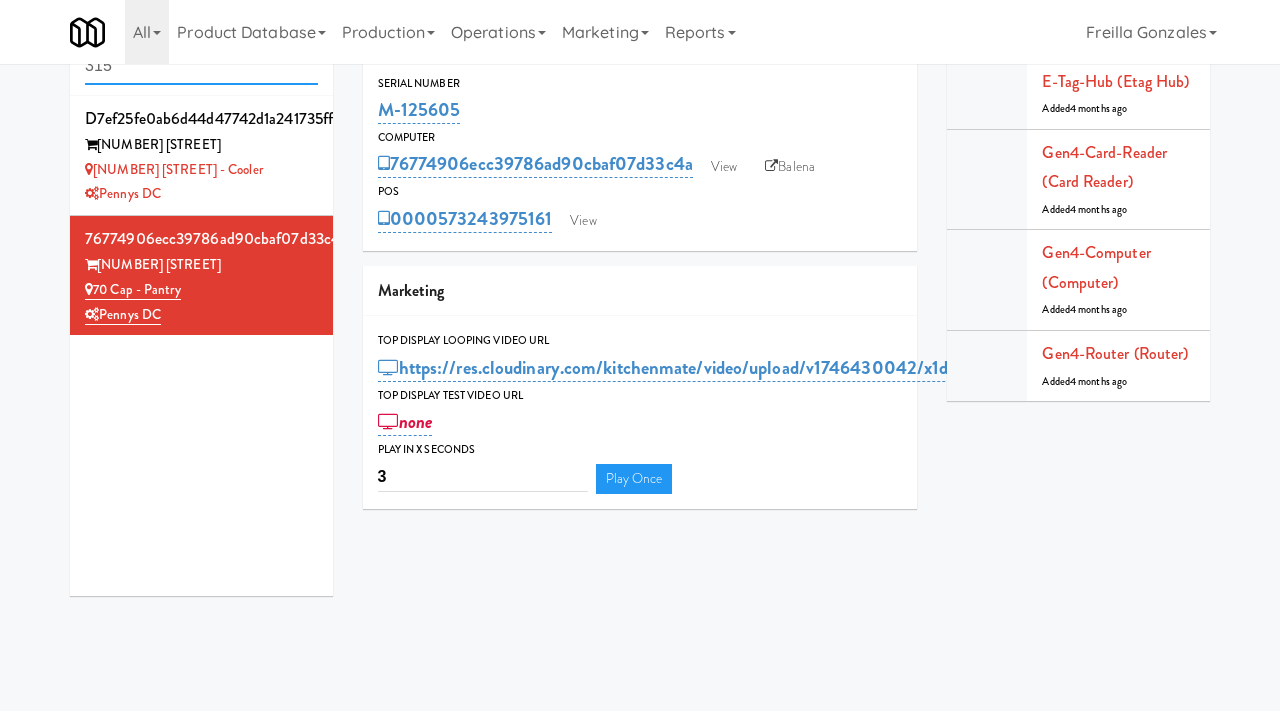 type on "315" 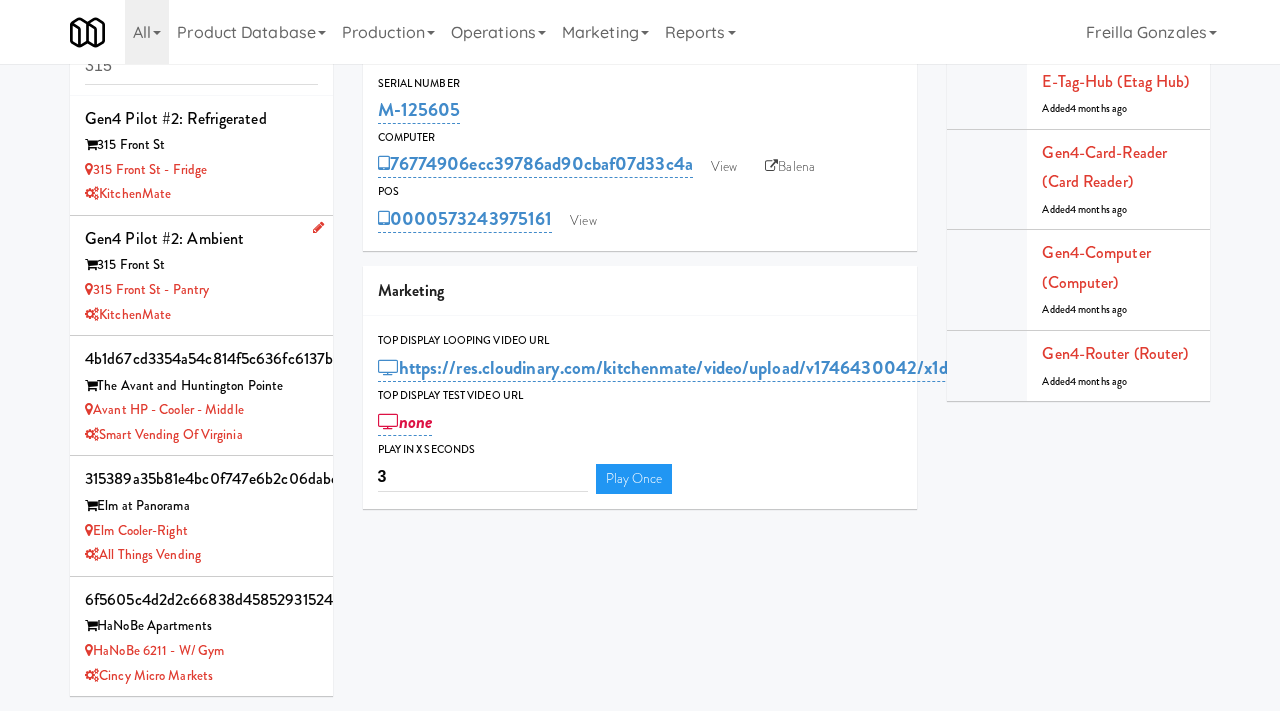 click on "KitchenMate" at bounding box center [201, 315] 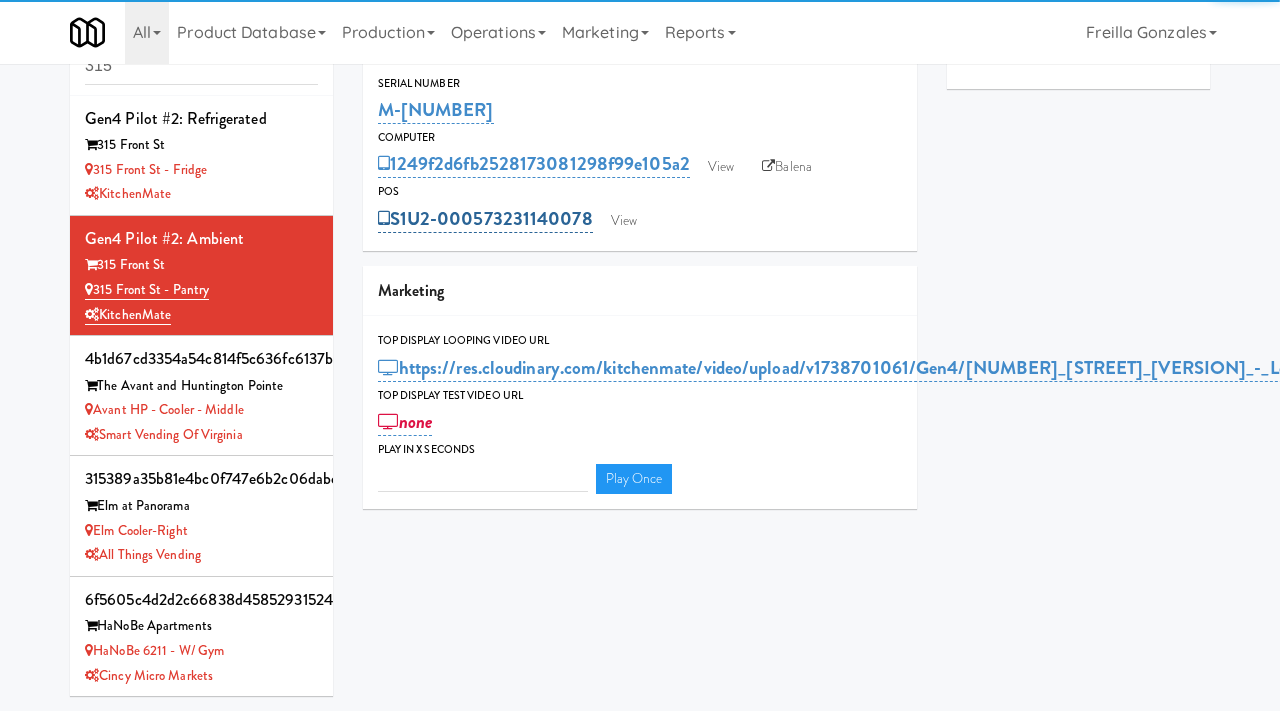 type on "3" 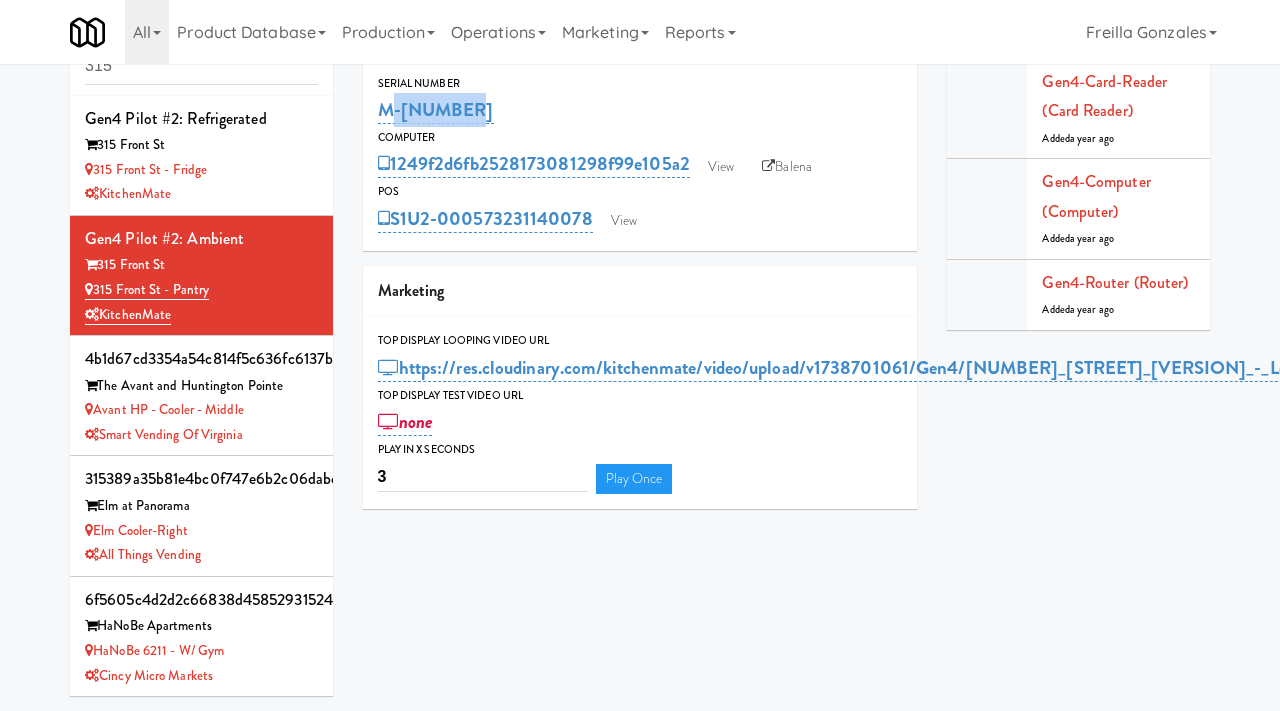 drag, startPoint x: 477, startPoint y: 118, endPoint x: 371, endPoint y: 109, distance: 106.381386 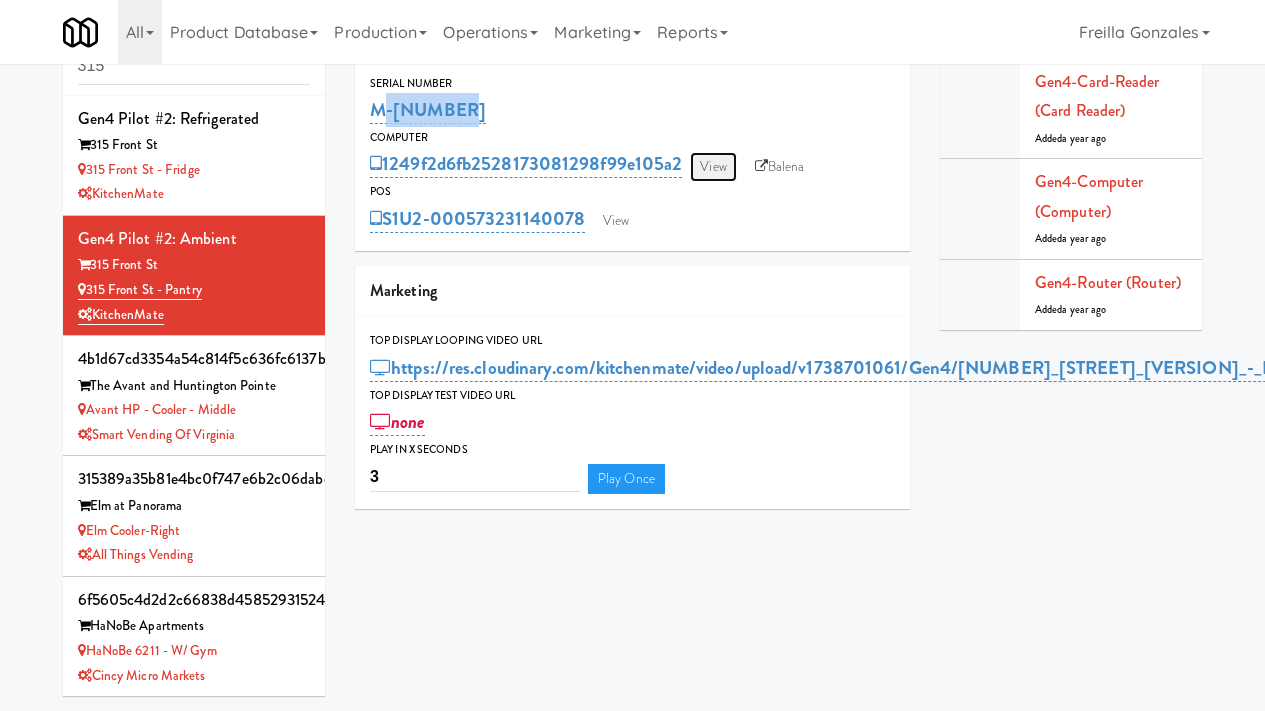 click on "View" at bounding box center [713, 167] 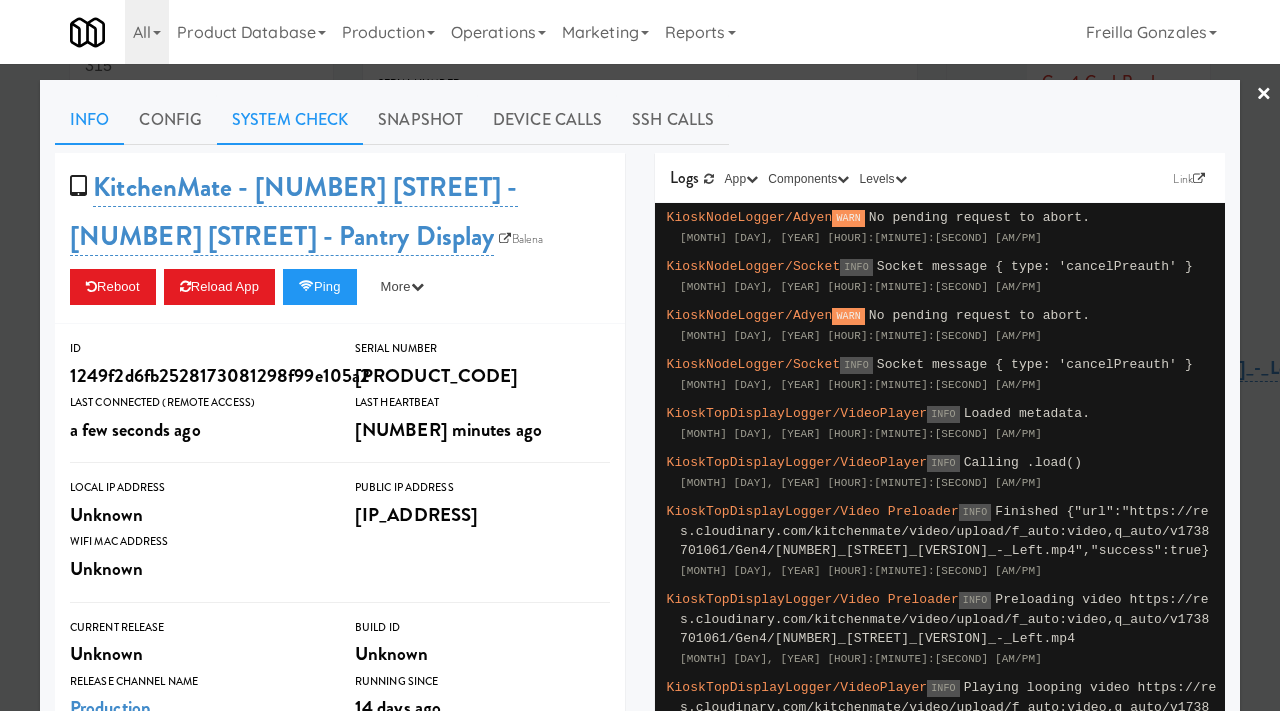 click on "System Check" at bounding box center (290, 120) 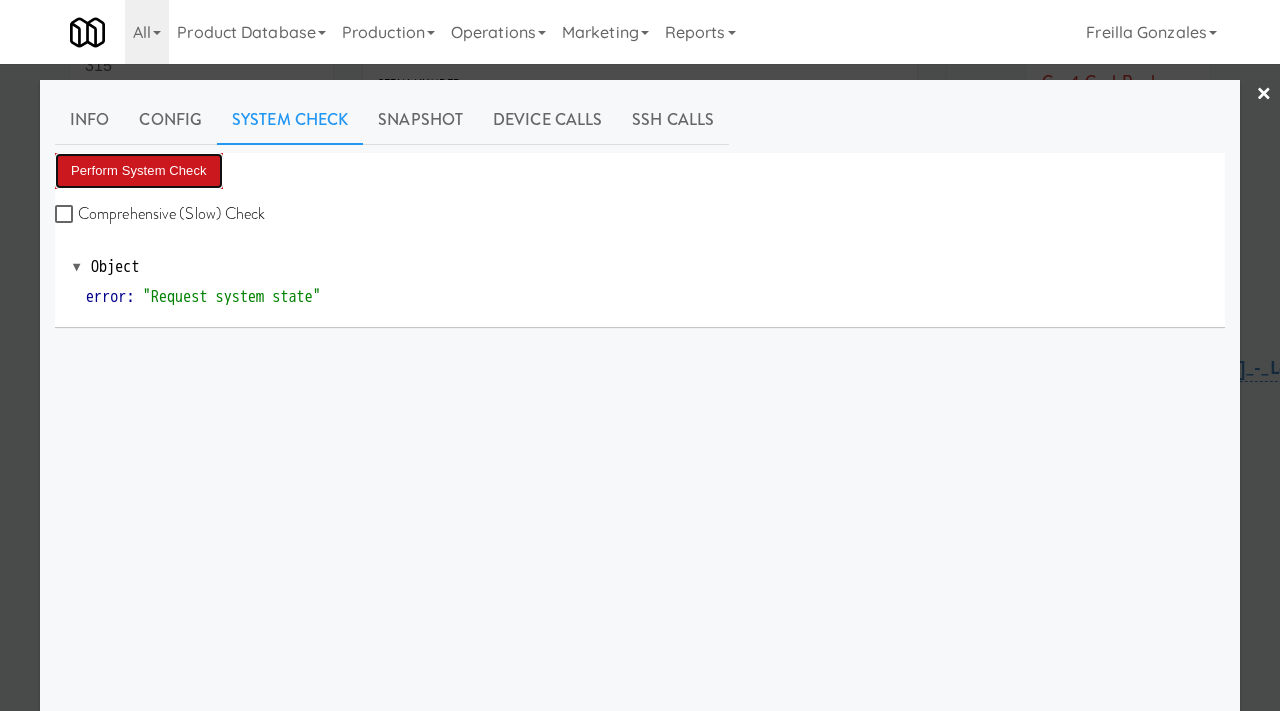 click on "Perform System Check" at bounding box center [139, 171] 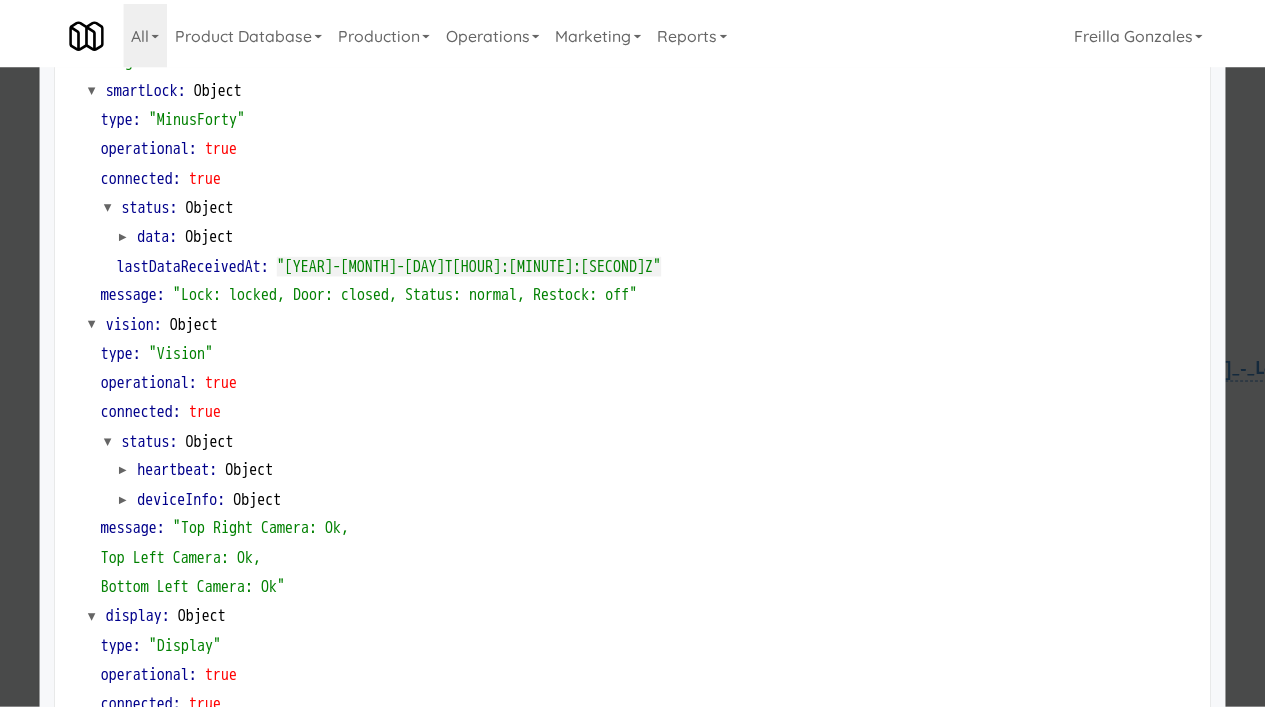 scroll, scrollTop: 550, scrollLeft: 0, axis: vertical 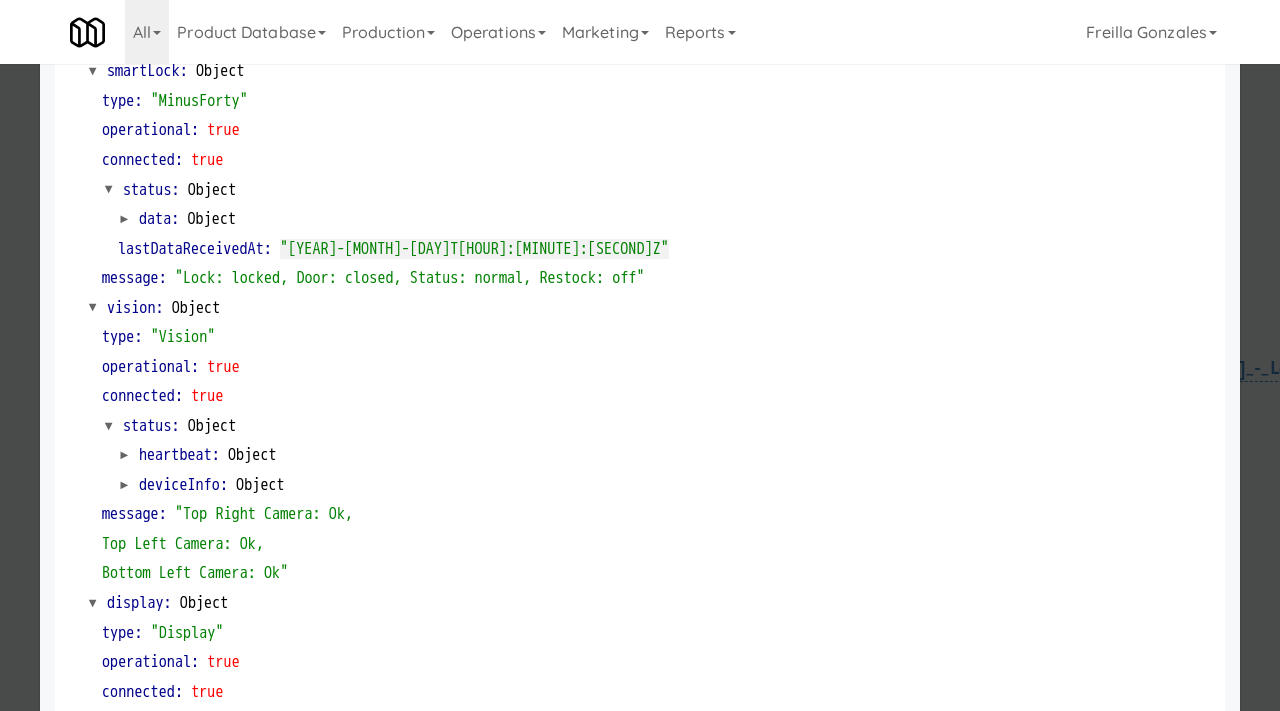 click at bounding box center (640, 355) 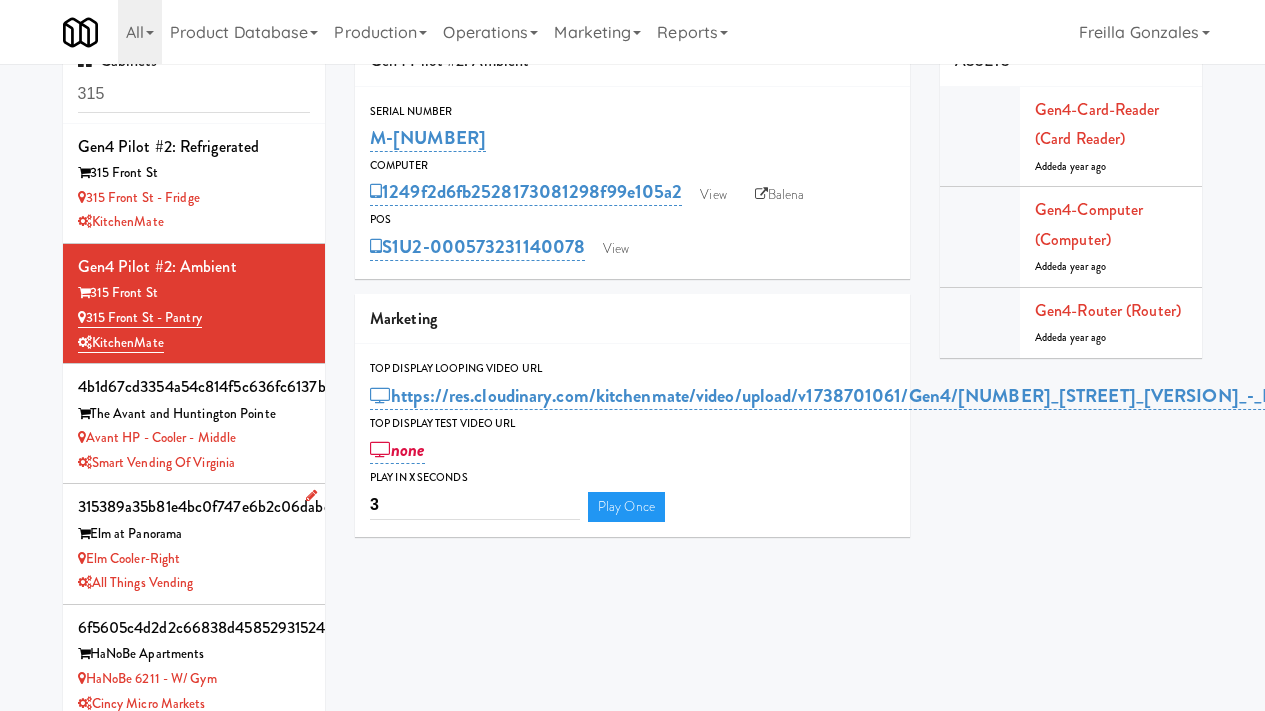 scroll, scrollTop: 28, scrollLeft: 0, axis: vertical 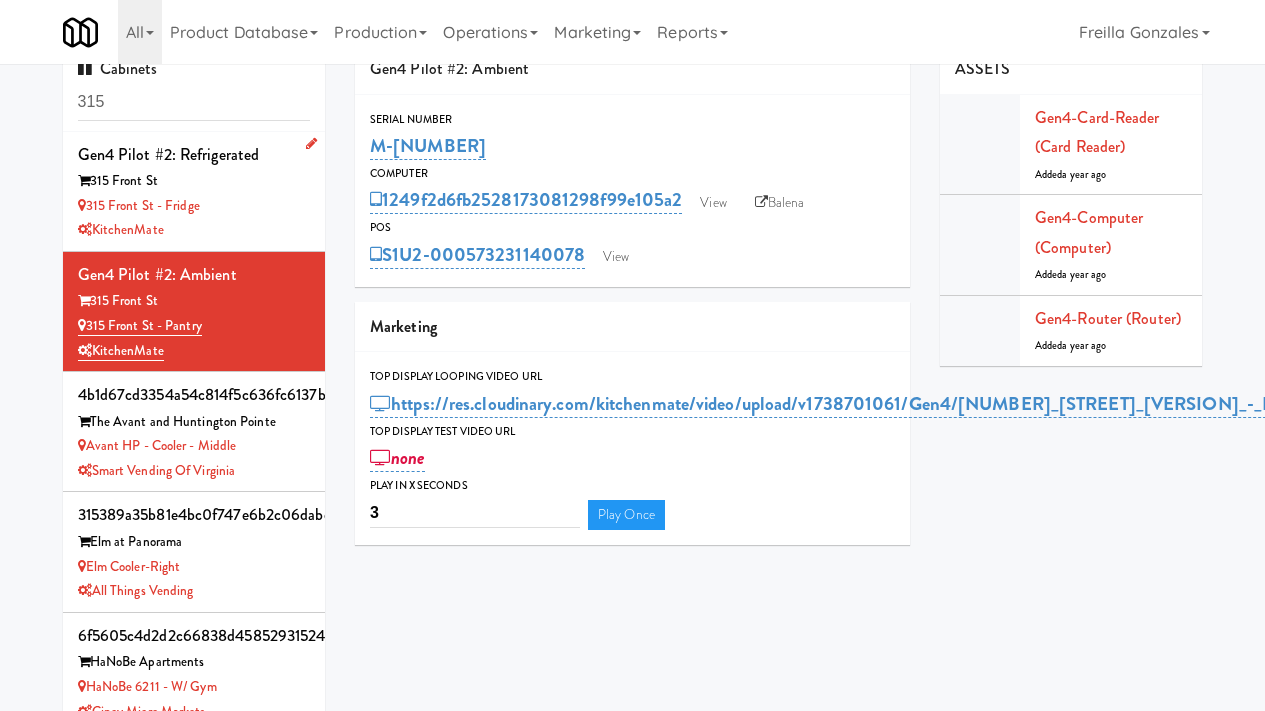 click on "315 Front St - Fridge" at bounding box center (194, 206) 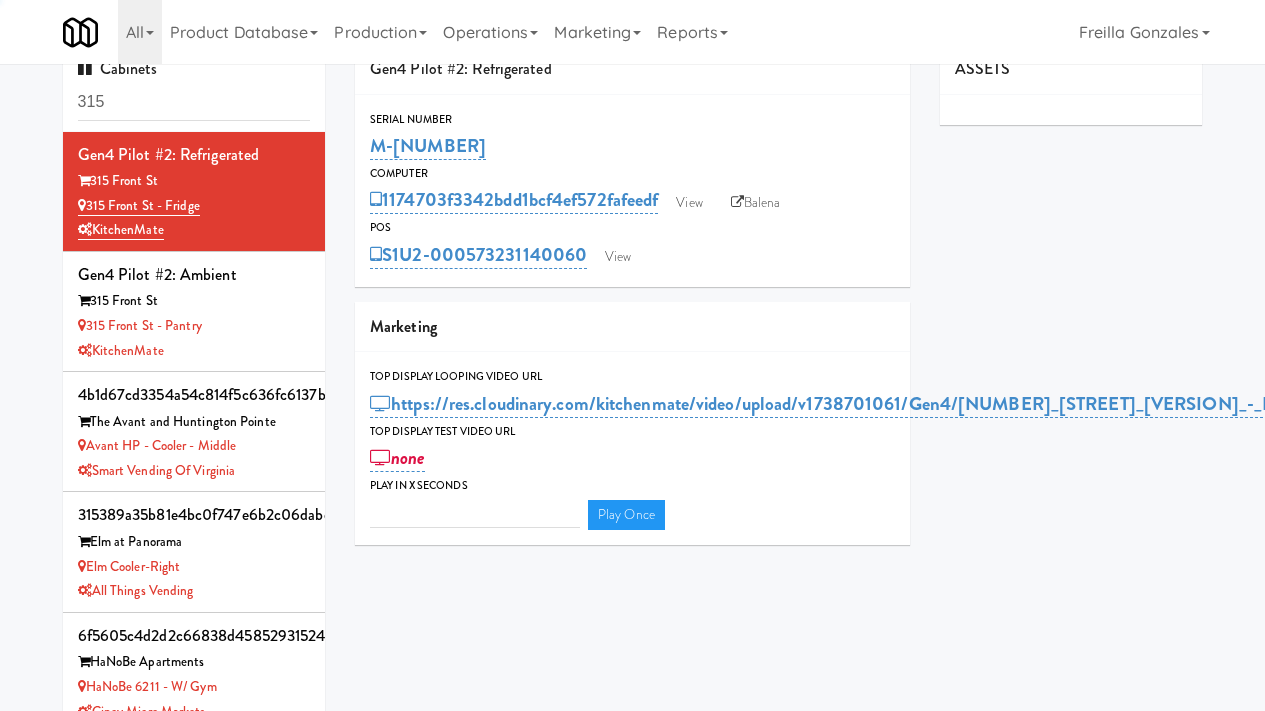 type on "3" 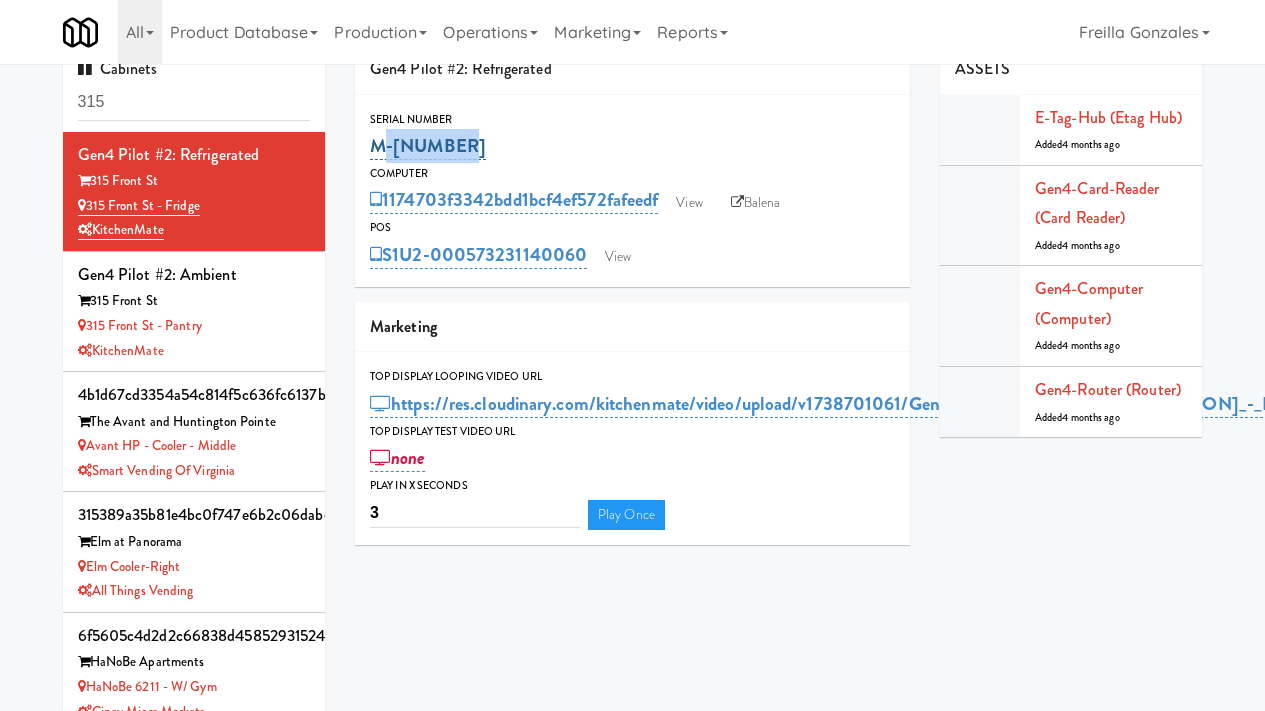 drag, startPoint x: 482, startPoint y: 140, endPoint x: 374, endPoint y: 142, distance: 108.01852 